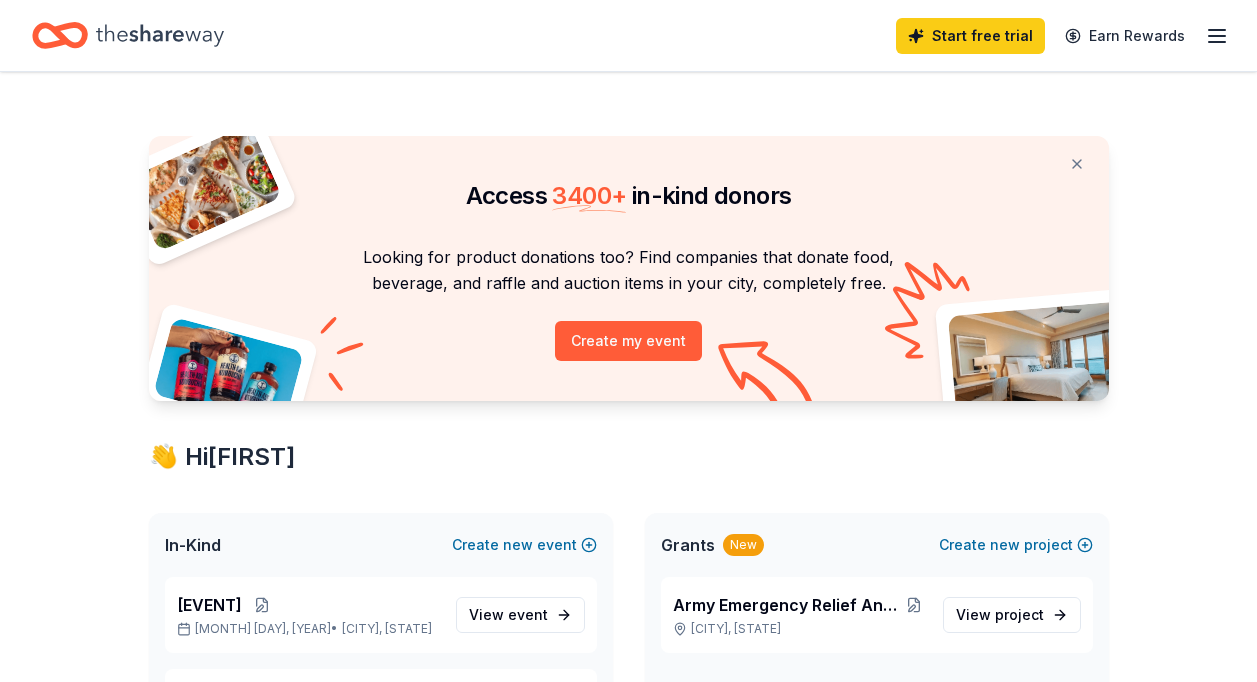 scroll, scrollTop: 0, scrollLeft: 0, axis: both 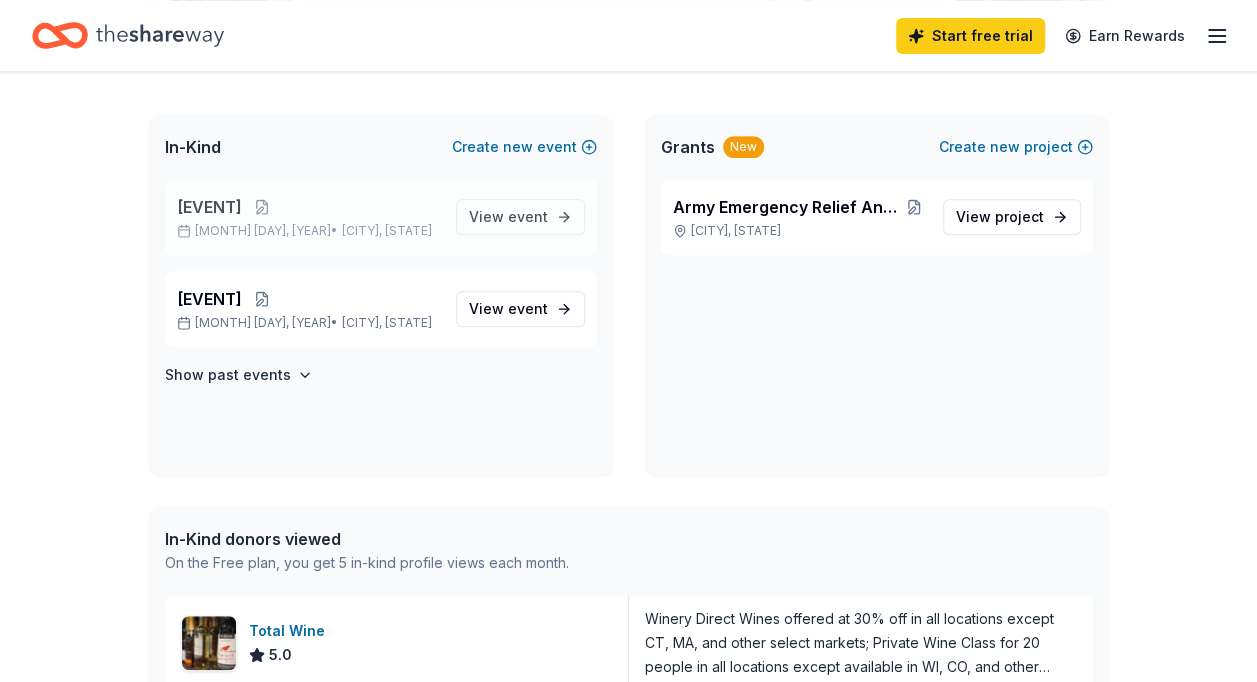 click on "Army Birthday Golf Tournament" at bounding box center (209, 207) 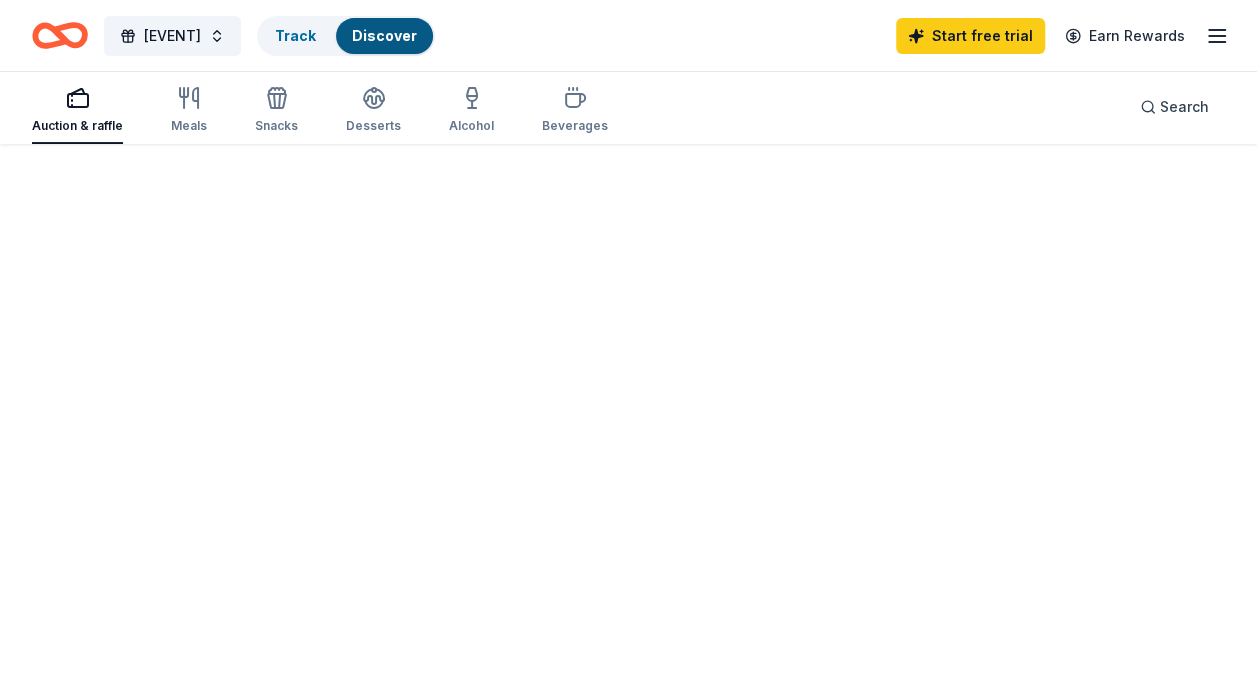 scroll, scrollTop: 0, scrollLeft: 0, axis: both 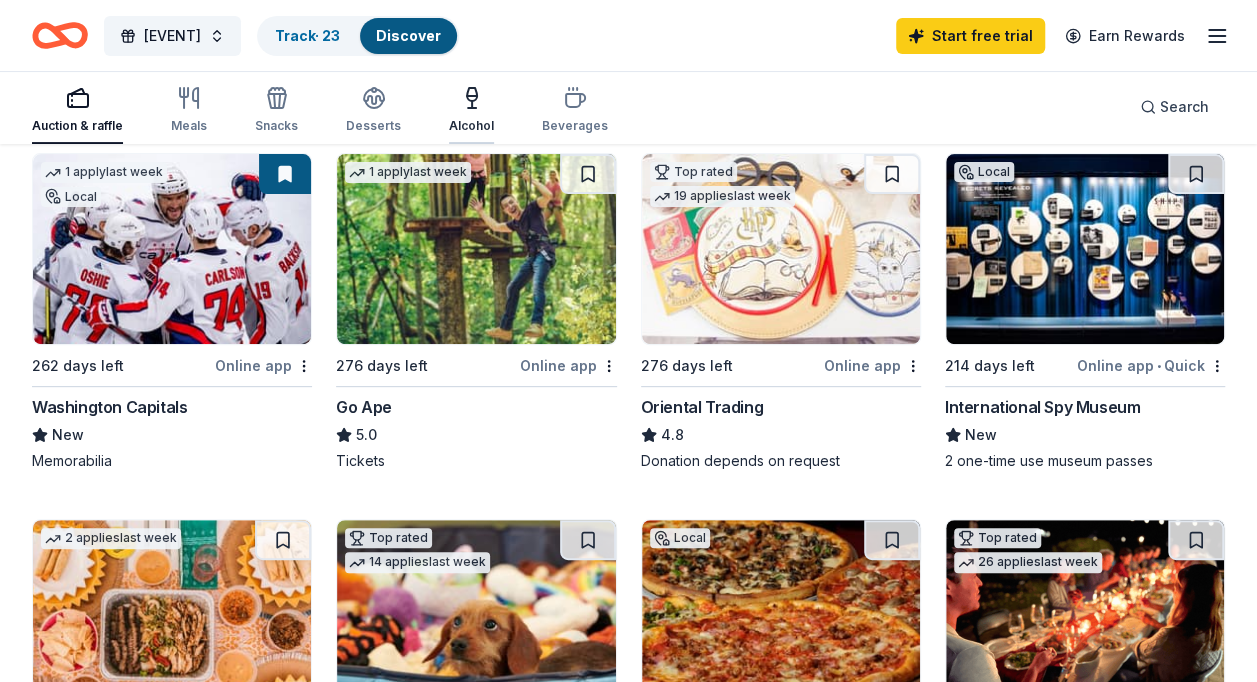 click 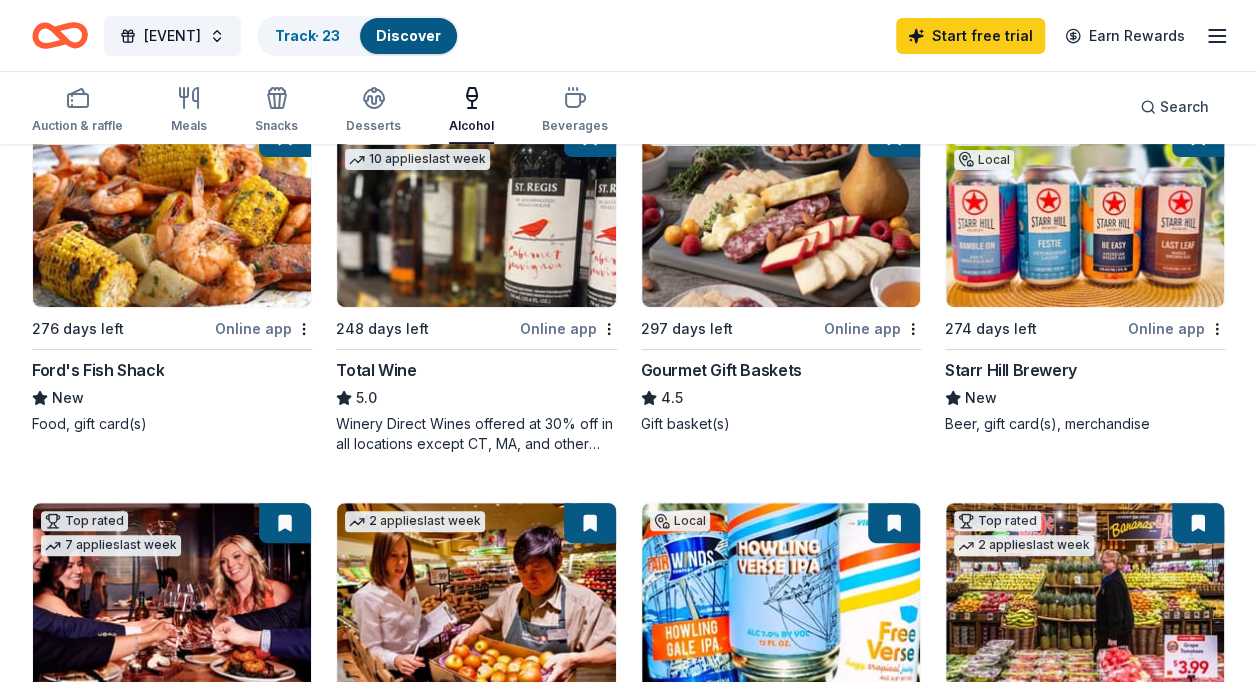 scroll, scrollTop: 296, scrollLeft: 0, axis: vertical 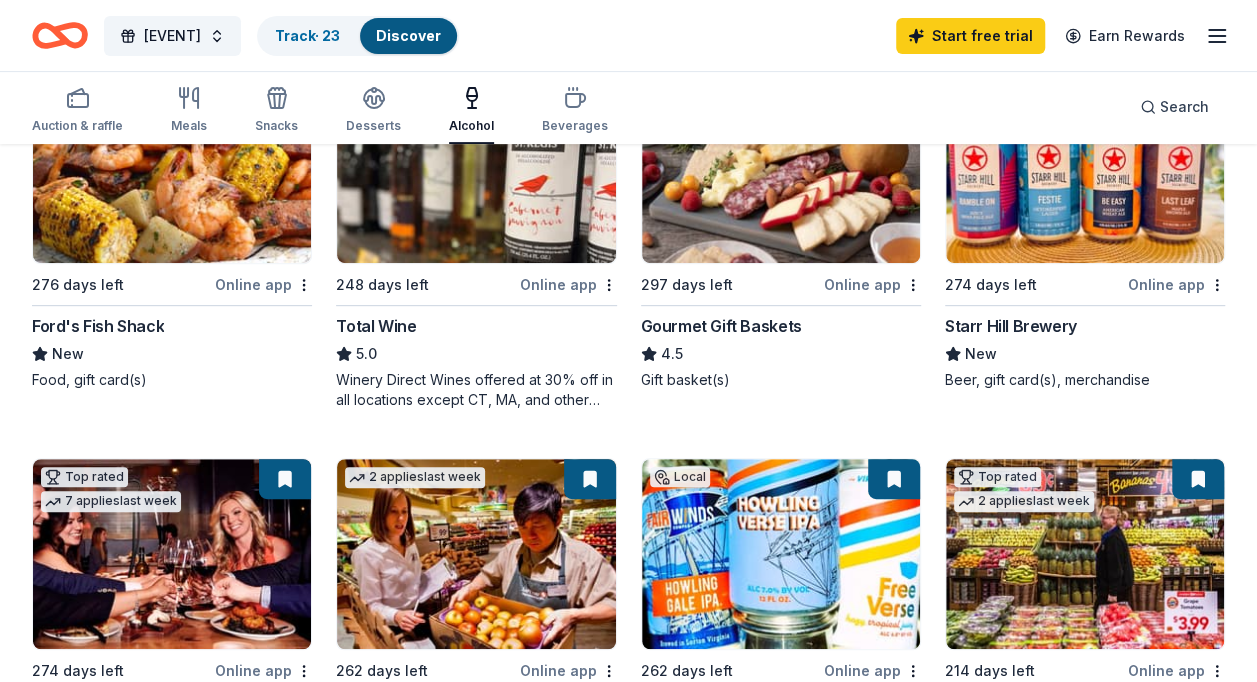 click on "Online app" at bounding box center (568, 284) 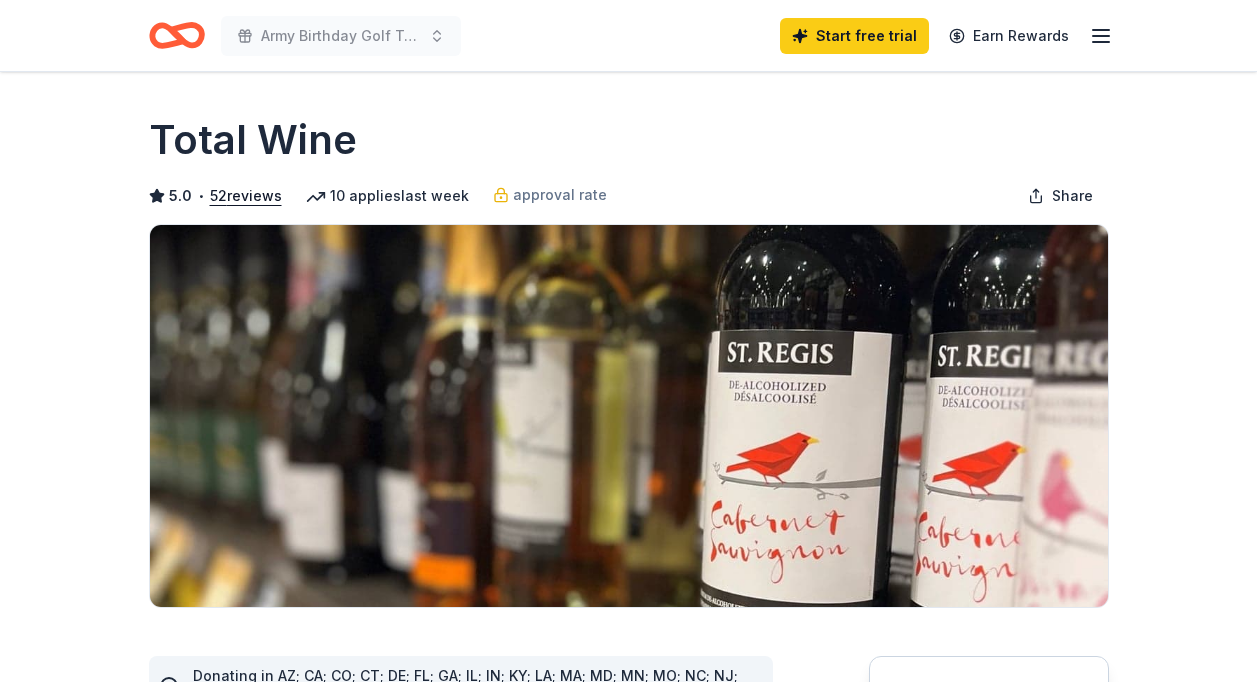 scroll, scrollTop: 0, scrollLeft: 0, axis: both 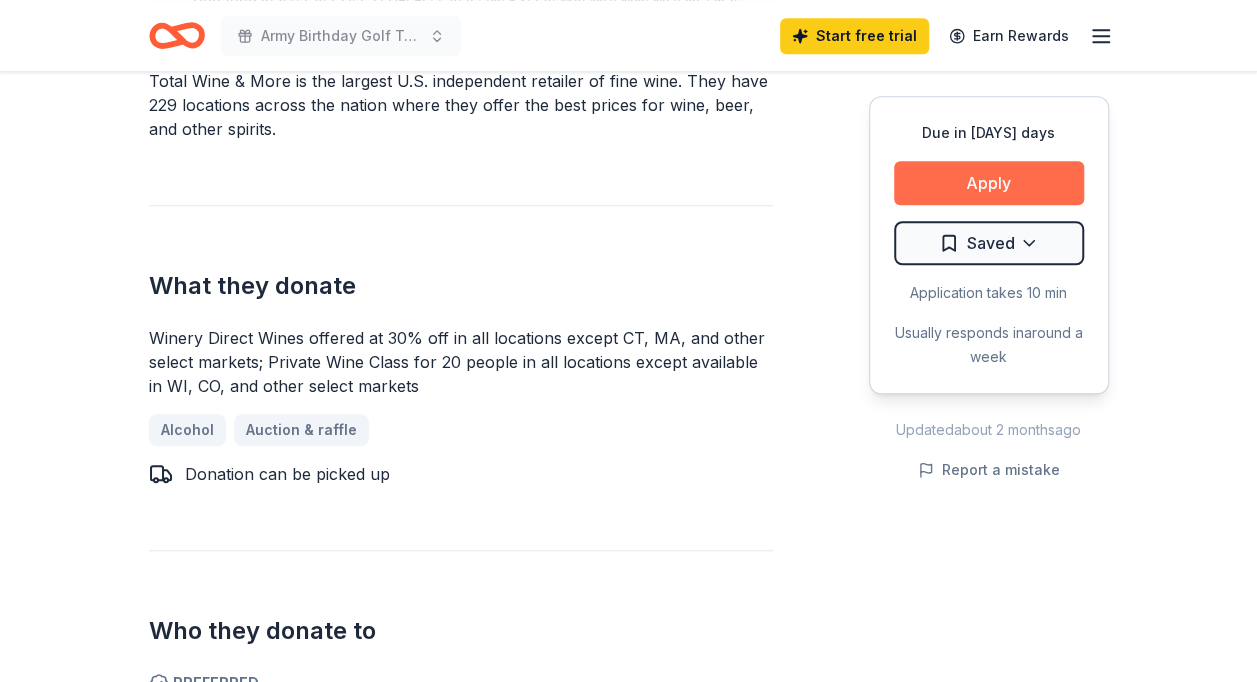 click on "Apply" at bounding box center [989, 183] 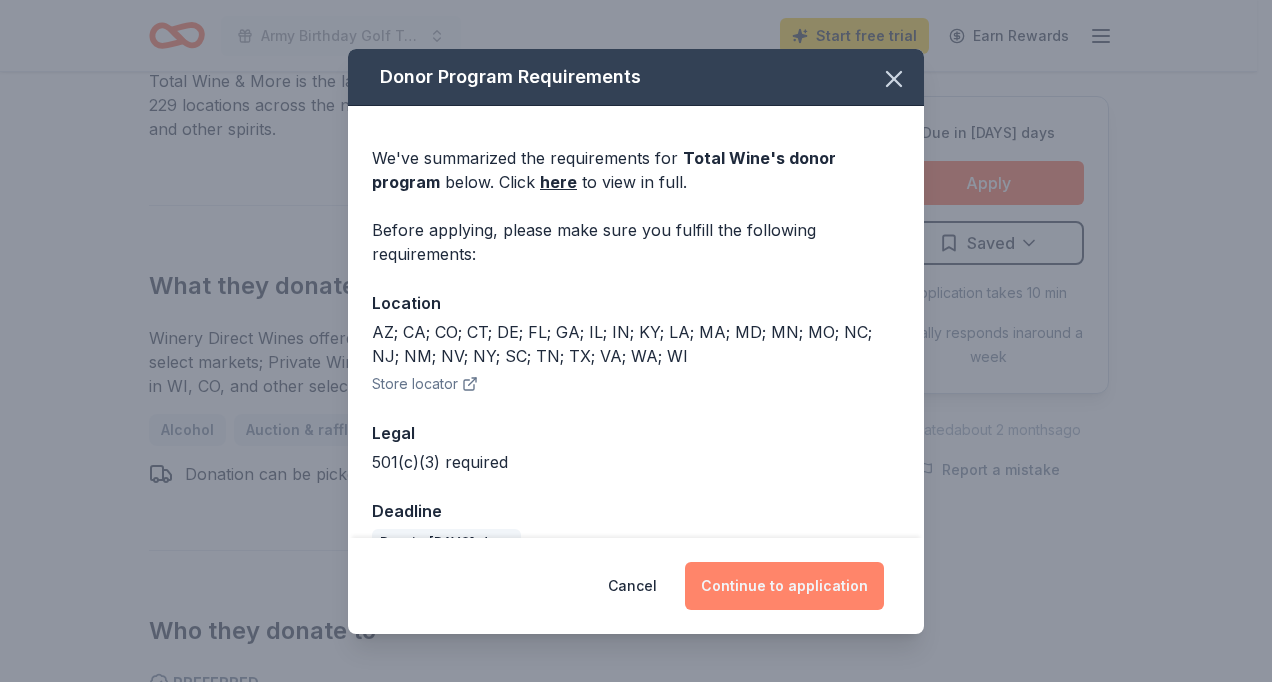 click on "Continue to application" at bounding box center (784, 586) 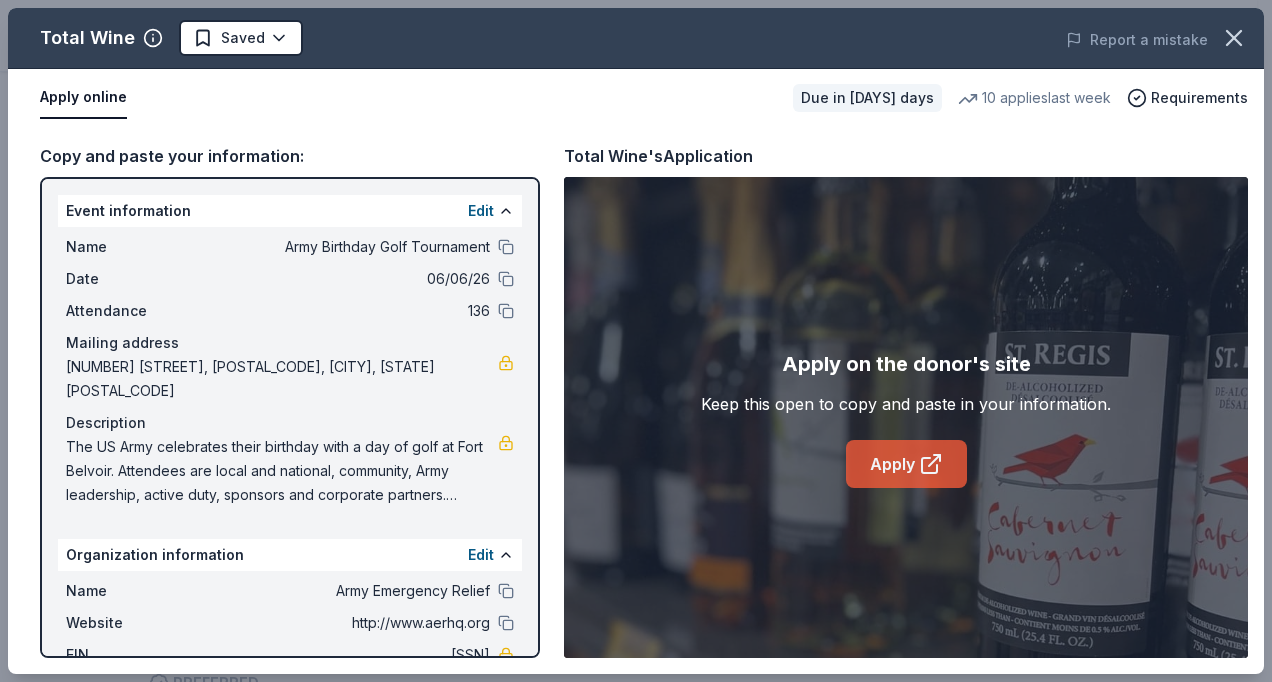 click on "Apply" at bounding box center [906, 464] 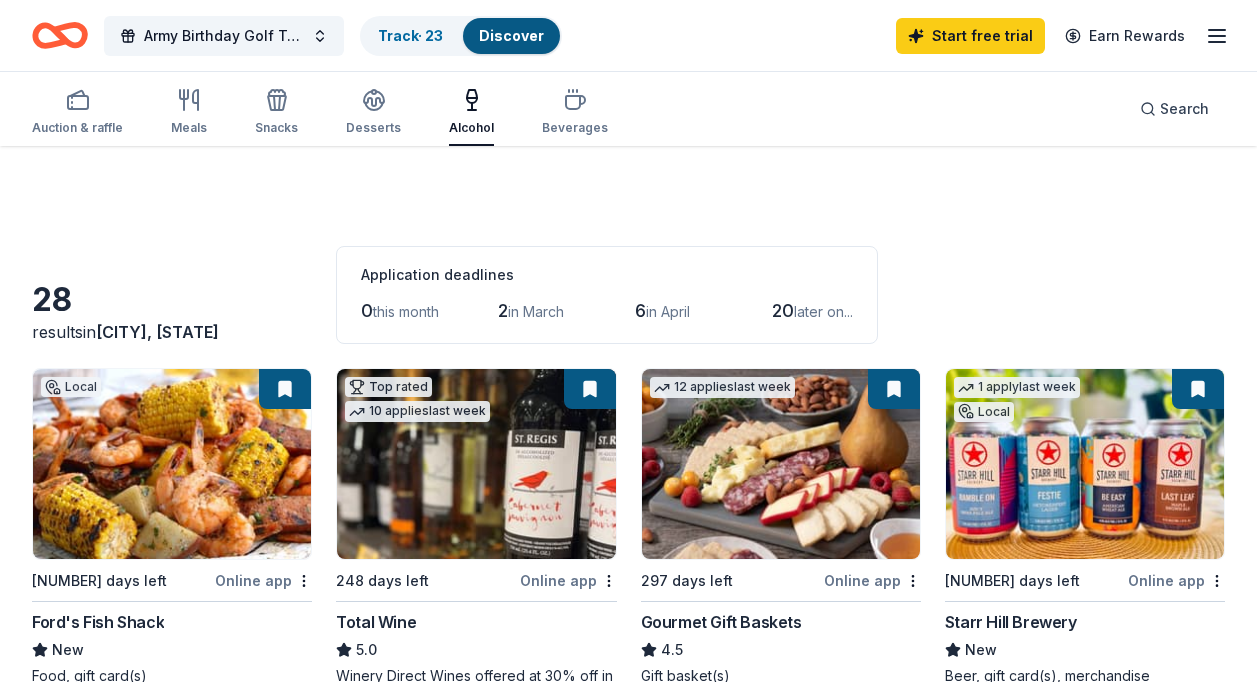 scroll, scrollTop: 296, scrollLeft: 0, axis: vertical 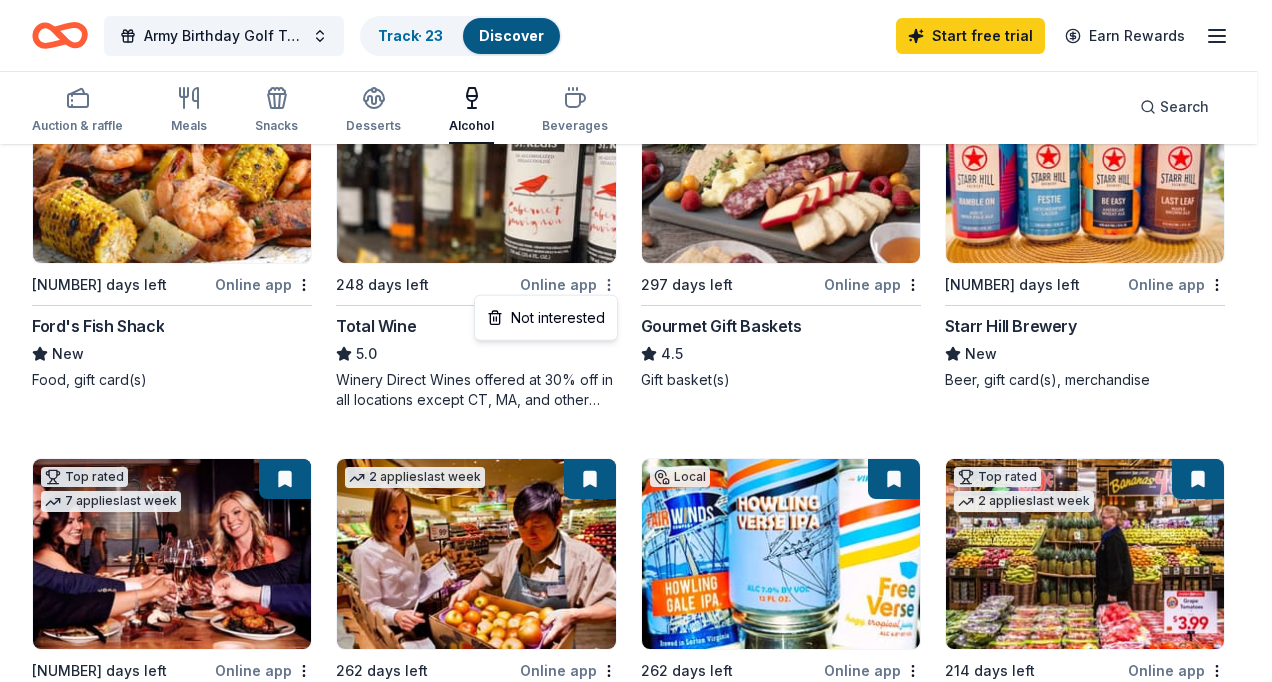 click on "Army Birthday Golf Tournament Track  · 23 Discover Start free  trial Earn Rewards Auction & raffle Meals Snacks Desserts Alcohol Beverages Search 28 results  in  Fort Belvoir, VA Application deadlines 0  this month 2  in March 6  in April 20  later on... Local 276 days left Online app Ford's Fish Shack New Food, gift card(s) Top rated 10   applies  last week 248 days left Online app Total Wine 5.0 Winery Direct Wines offered at 30% off in all locations except CT, MA, and other select markets; Private Wine Class for 20 people in all locations except available in WI, CO, and other select markets 12   applies  last week 297 days left Online app Gourmet Gift Baskets 4.5 Gift basket(s) 1   apply  last week Local 274 days left Online app Starr Hill Brewery New Beer, gift card(s), merchandise Top rated 7   applies  last week 274 days left Online app Cooper's Hawk Winery and Restaurants 5.0 Lux Tasting for Four, CH Cares Magnum Package 2   applies  last week 262 days left Online app Safeway New Local 262 days left 2" at bounding box center [636, 45] 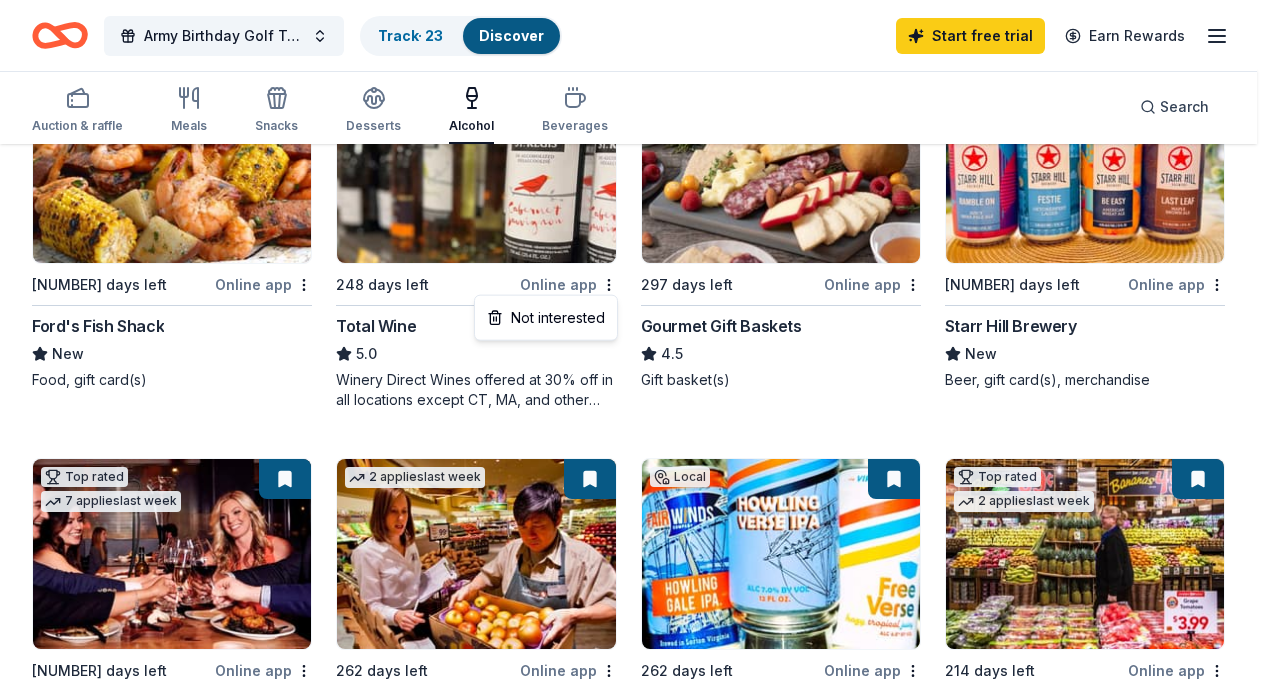 click on "Army Birthday Golf Tournament Track  · 23 Discover Start free  trial Earn Rewards Auction & raffle Meals Snacks Desserts Alcohol Beverages Search 28 results  in  Fort Belvoir, VA Application deadlines 0  this month 2  in March 6  in April 20  later on... Local 276 days left Online app Ford's Fish Shack New Food, gift card(s) Top rated 10   applies  last week 248 days left Online app Total Wine 5.0 Winery Direct Wines offered at 30% off in all locations except CT, MA, and other select markets; Private Wine Class for 20 people in all locations except available in WI, CO, and other select markets 12   applies  last week 297 days left Online app Gourmet Gift Baskets 4.5 Gift basket(s) 1   apply  last week Local 274 days left Online app Starr Hill Brewery New Beer, gift card(s), merchandise Top rated 7   applies  last week 274 days left Online app Cooper's Hawk Winery and Restaurants 5.0 Lux Tasting for Four, CH Cares Magnum Package 2   applies  last week 262 days left Online app Safeway New Local 262 days left 2" at bounding box center [636, 45] 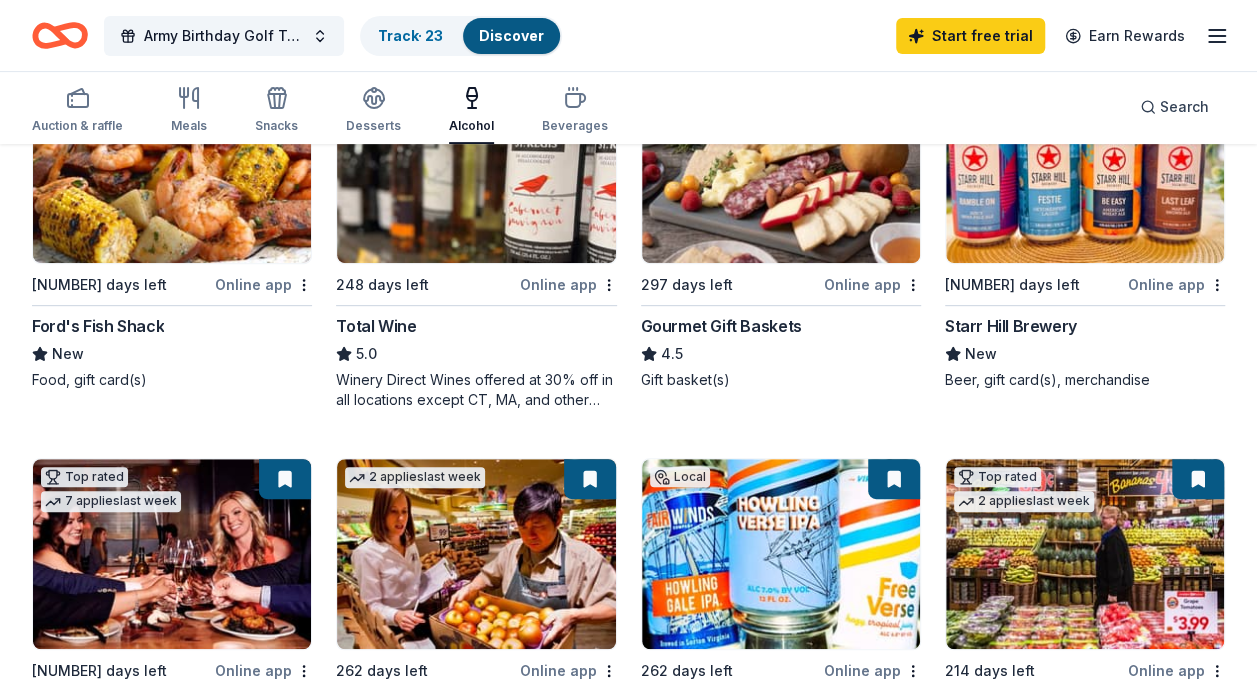 click at bounding box center [476, 168] 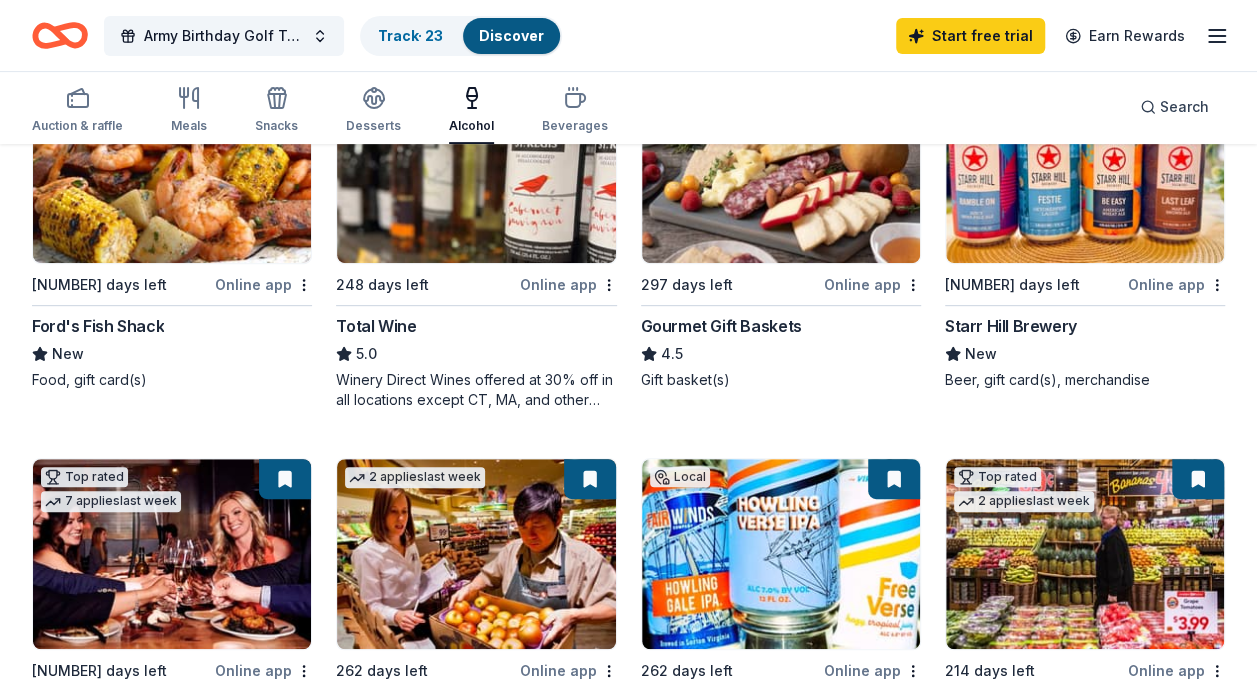 click on "Online app" at bounding box center [872, 284] 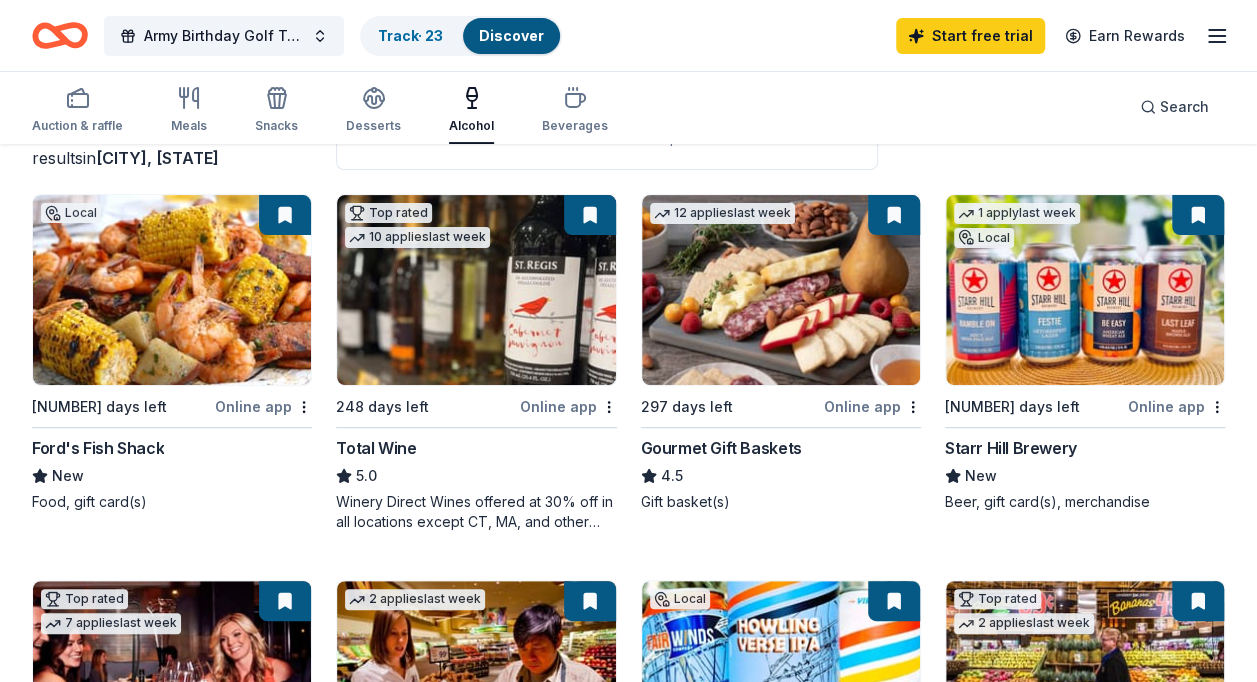 scroll, scrollTop: 126, scrollLeft: 0, axis: vertical 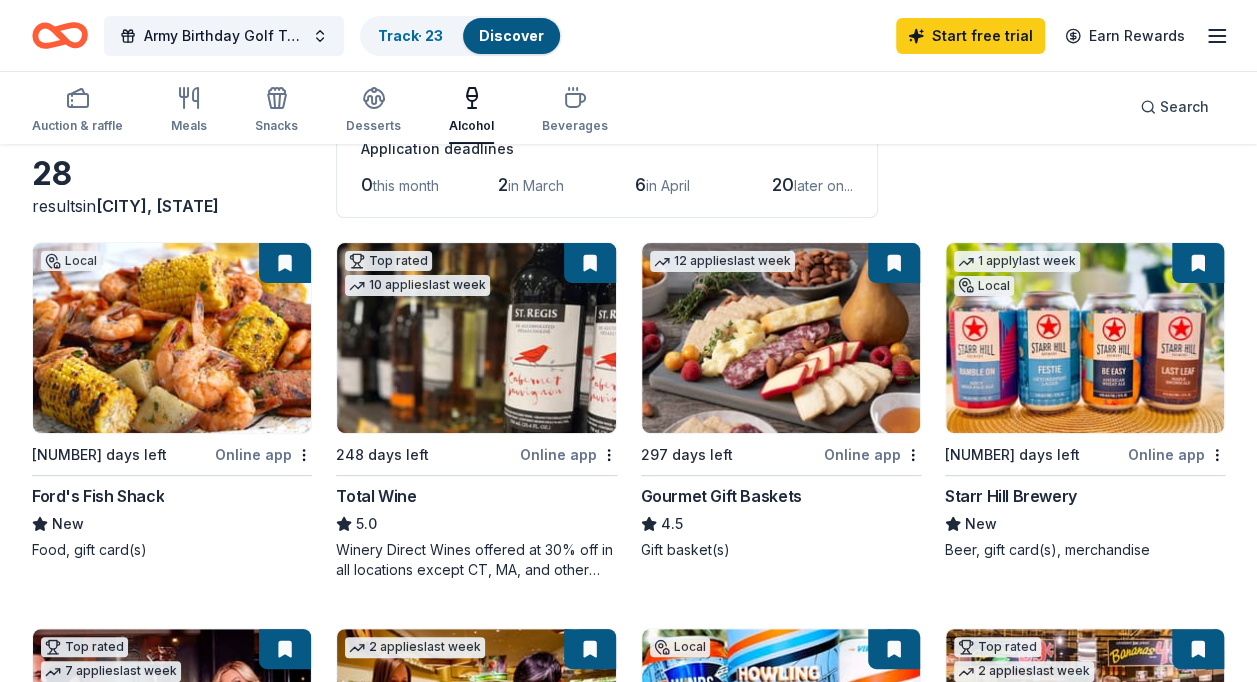 drag, startPoint x: 776, startPoint y: 350, endPoint x: 730, endPoint y: 361, distance: 47.296936 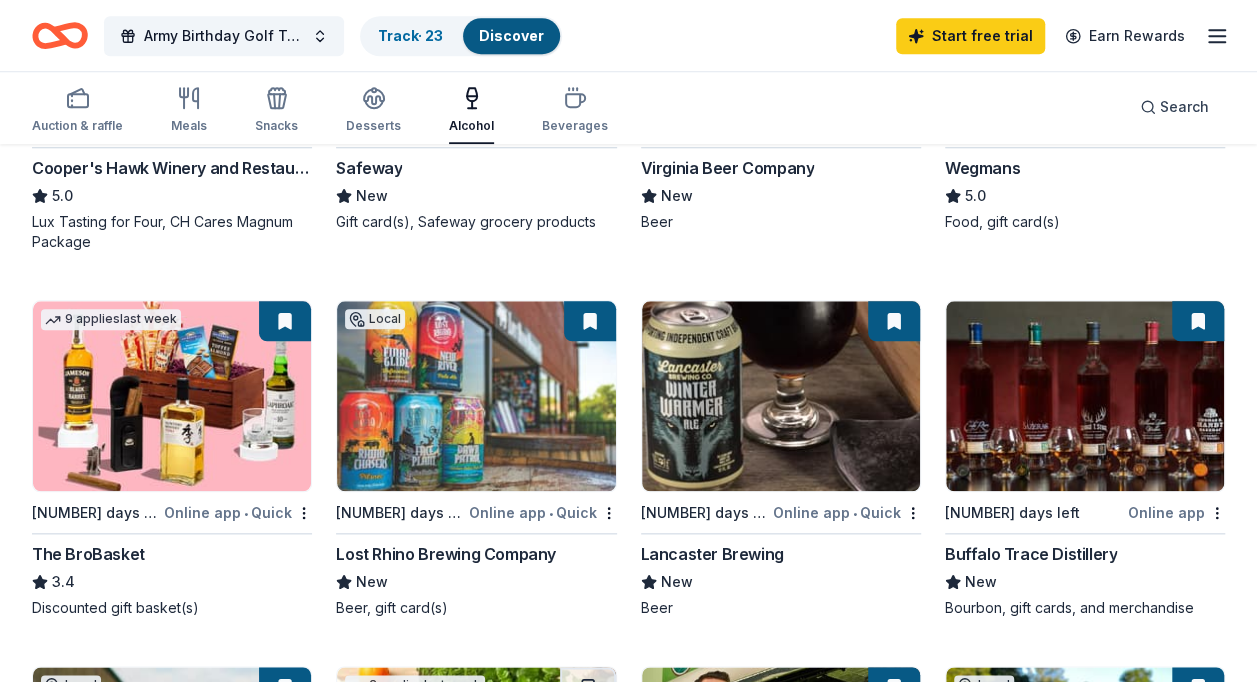 scroll, scrollTop: 859, scrollLeft: 0, axis: vertical 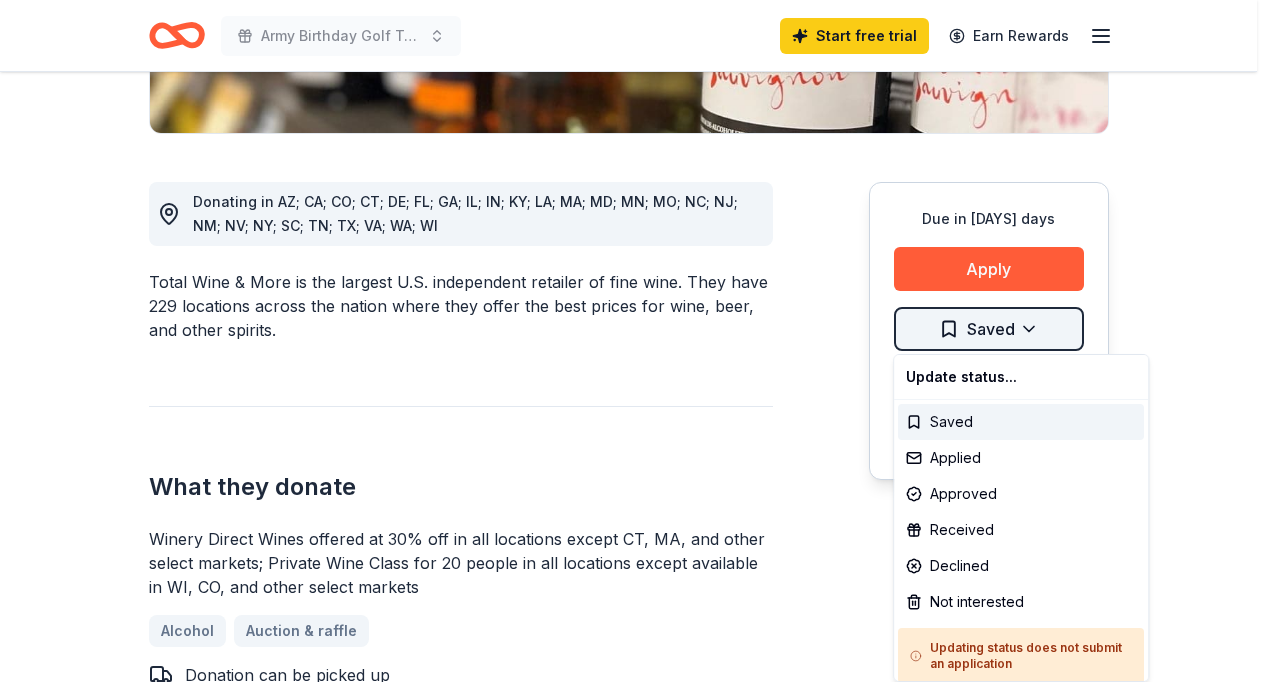 click on "Army Birthday Golf Tournament Start free  trial Earn Rewards Due in [DAYS] days Share Total Wine 5.0 • 52  reviews 10   applies  last week approval rate Share Donating in [STATE]; [STATE]; [STATE]; [STATE]; [STATE]; [STATE]; [STATE]; [STATE]; [STATE]; [STATE]; [STATE]; [STATE]; [STATE]; [STATE]; [STATE]; [STATE]; [STATE]; [STATE]; [STATE]; [STATE]; [STATE]; [STATE]; [STATE]; [STATE]; [STATE]; [STATE] Total Wine & More is the largest U.S. independent retailer of fine wine. They have 229 locations across the nation where they offer the best prices for wine, beer, and other spirits.  What they donate Winery Direct Wines offered at 30% off in all locations except [STATE], [STATE], and other select markets; Private Wine Class for 20 people in all locations except available in [STATE], [STATE], and other select markets Alcohol Auction & raffle Donation can be picked up Who they donate to  Preferred 501(c)(3) required approval rate 20 % approved 30 % declined 50 % no response Start free Pro trial to view approval rates and average donation values Due in [DAYS] days Apply Saved Application takes 10 min Usually responds in  around a week Updated  about 2 months  ago 52" at bounding box center [636, -133] 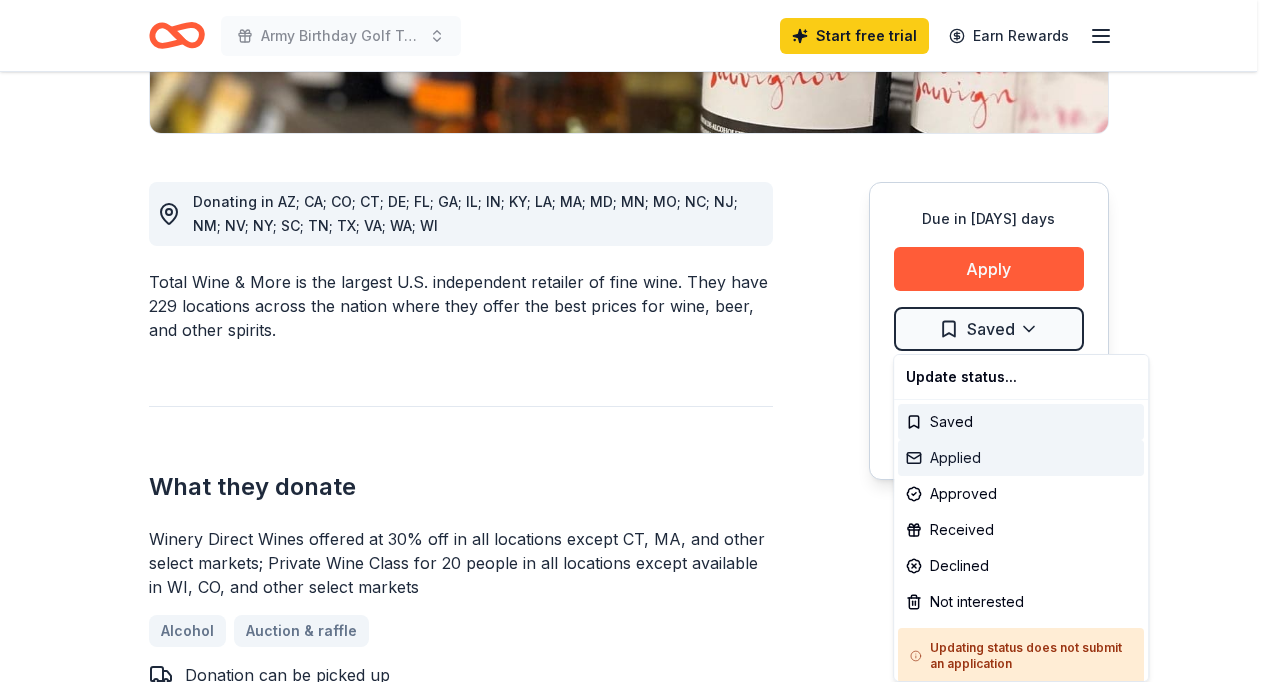 click on "Applied" at bounding box center [1021, 458] 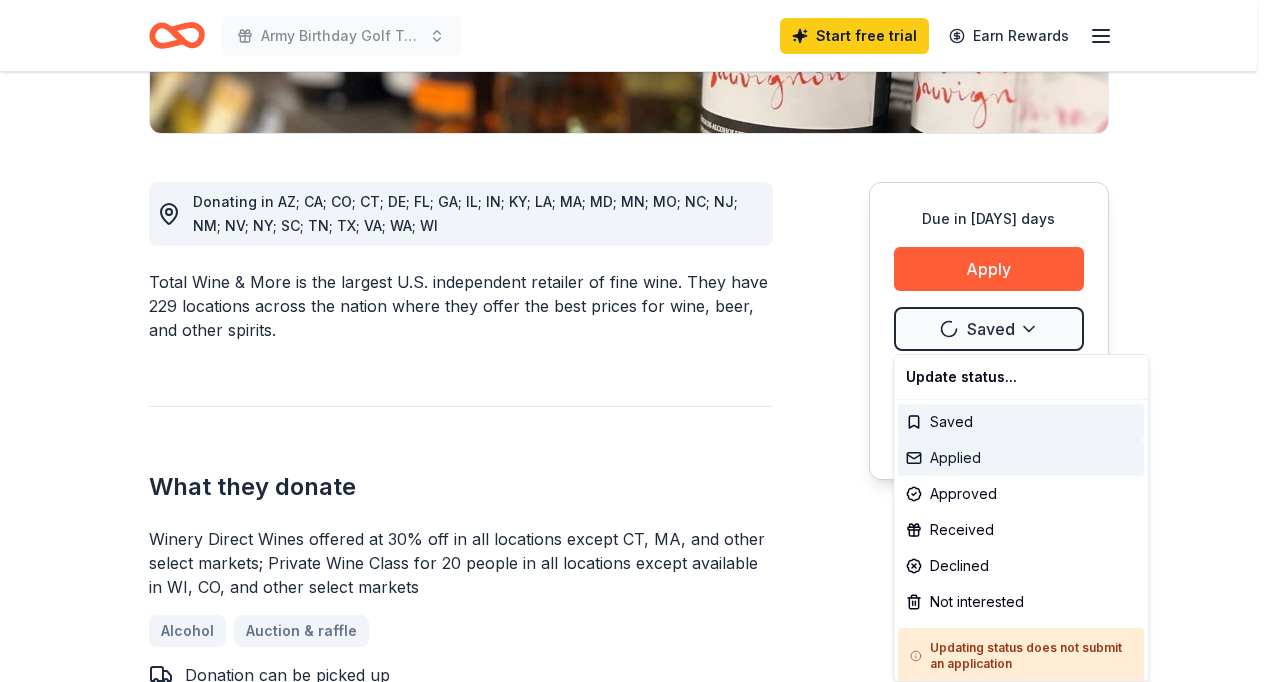 scroll, scrollTop: 0, scrollLeft: 0, axis: both 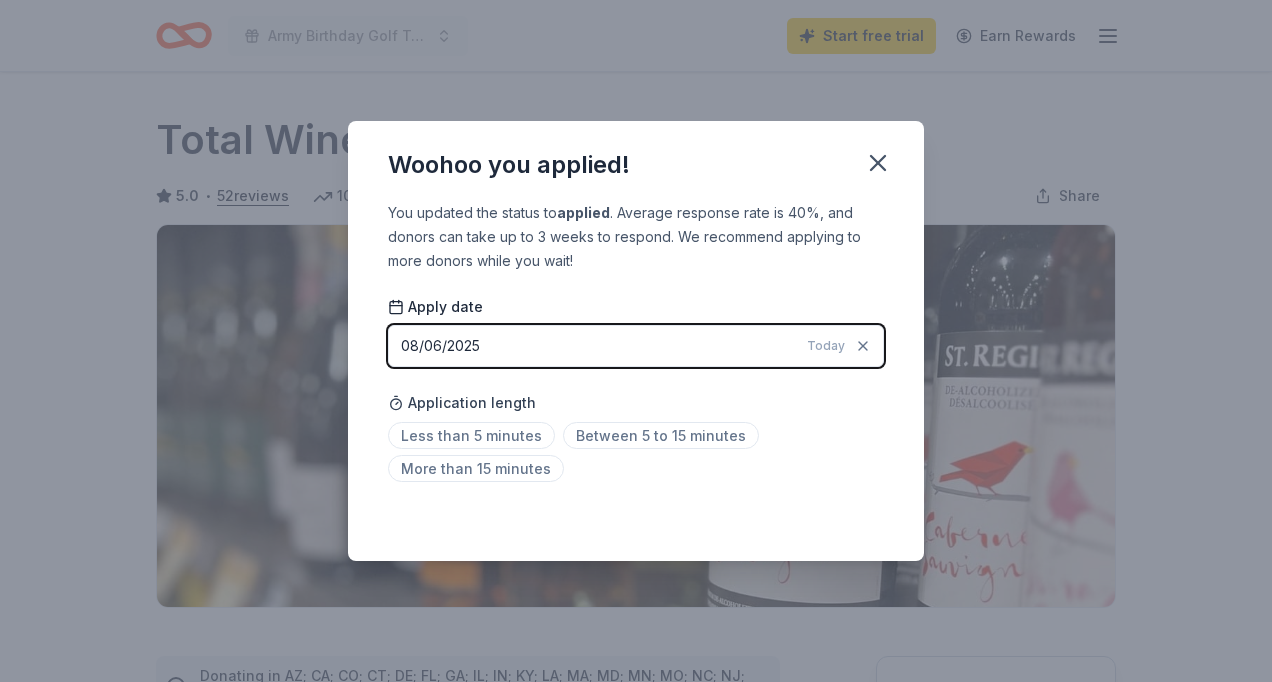 click on "Army Birthday Golf Tournament Start free  trial Earn Rewards Due in [DAYS] days Share Total Wine 5.0 • 52  reviews 10   applies  last week approval rate Share Donating in [STATE]; [STATE]; [STATE]; [STATE]; [STATE]; [STATE]; [STATE]; [STATE]; [STATE]; [STATE]; [STATE]; [STATE]; [STATE]; [STATE]; [STATE]; [STATE]; [STATE]; [STATE]; [STATE]; [STATE]; [STATE]; [STATE]; [STATE]; [STATE]; [STATE]; [STATE] Total Wine & More is the largest U.S. independent retailer of fine wine. They have 229 locations across the nation where they offer the best prices for wine, beer, and other spirits.  What they donate Winery Direct Wines offered at 30% off in all locations except [STATE], [STATE], and other select markets; Private Wine Class for 20 people in all locations except available in [STATE], [STATE], and other select markets Alcohol Auction & raffle Donation can be picked up Who they donate to  Preferred 501(c)(3) required approval rate 20 % approved 30 % declined 50 % no response Start free Pro trial to view approval rates and average donation values Due in [DAYS] days Apply Applied Application takes 10 min Usually responds in  around a week Updated  about 2 months  ago" at bounding box center (636, 341) 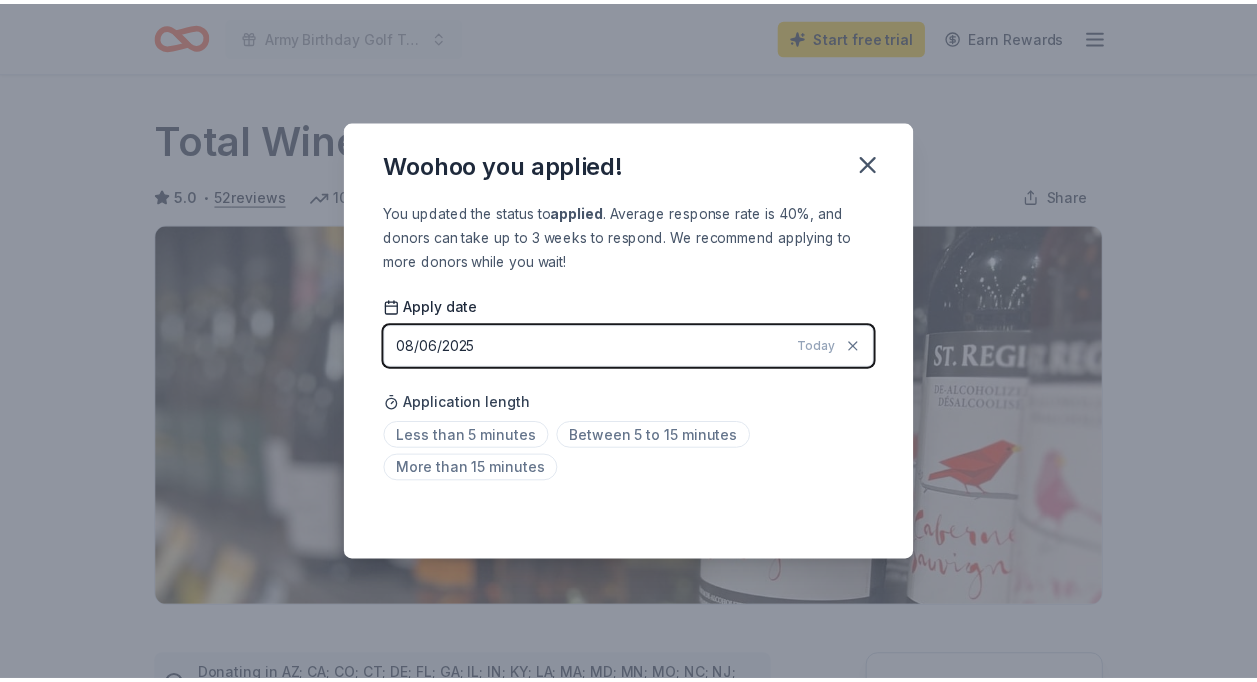 scroll, scrollTop: 461, scrollLeft: 0, axis: vertical 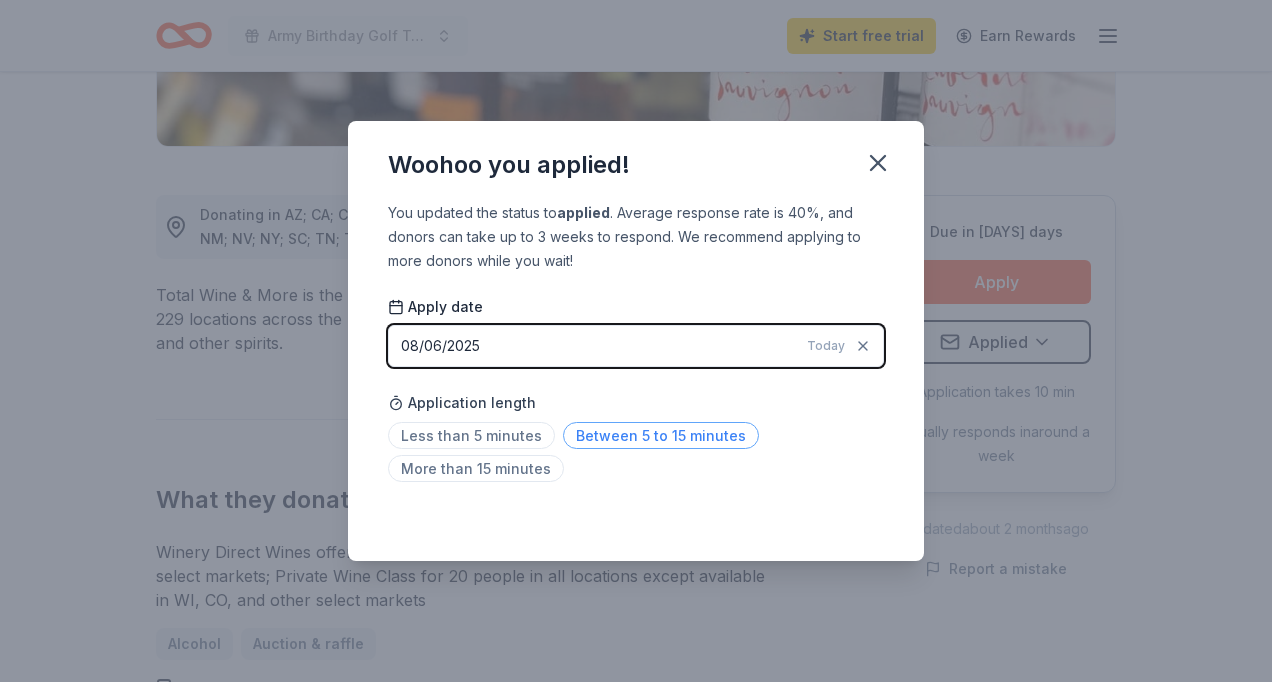 click on "Between 5 to 15 minutes" at bounding box center [661, 435] 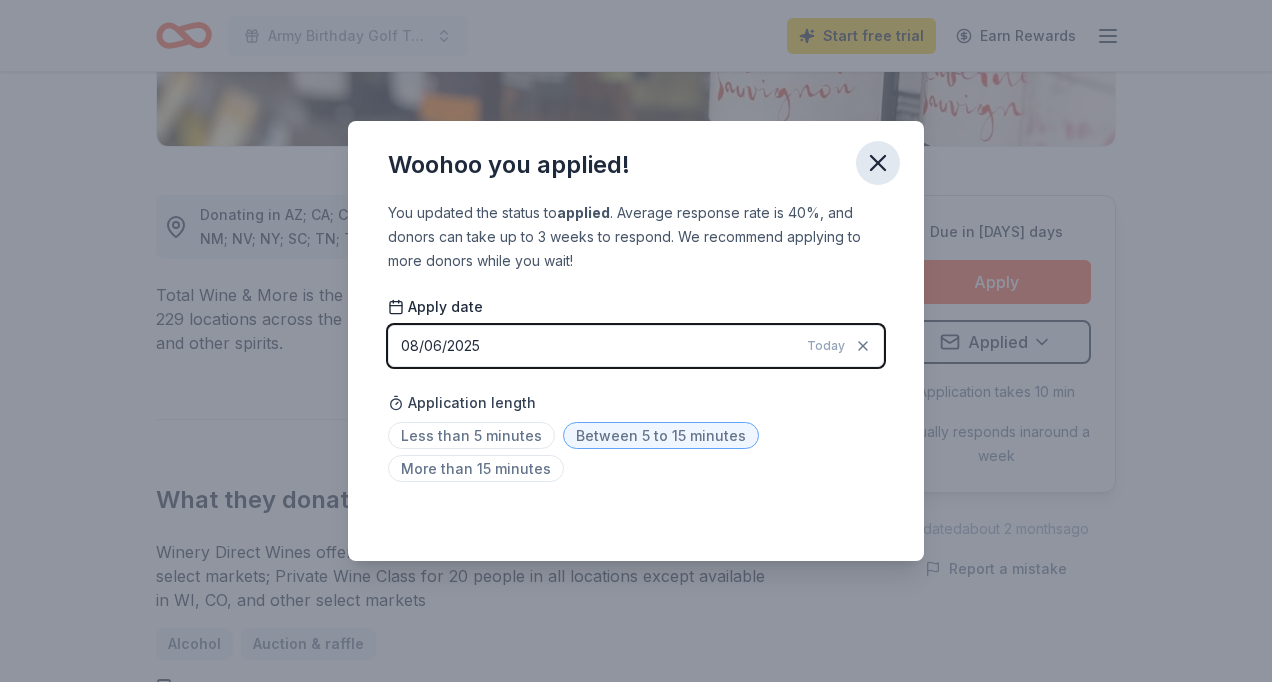 click 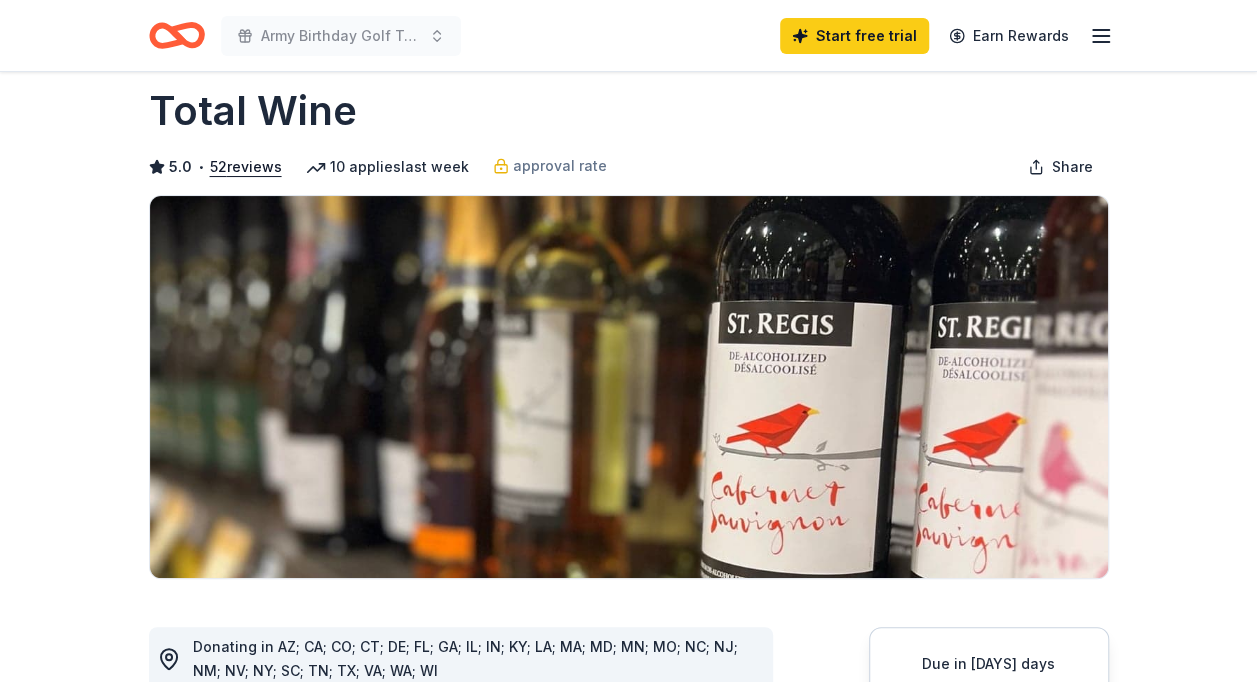 scroll, scrollTop: 0, scrollLeft: 0, axis: both 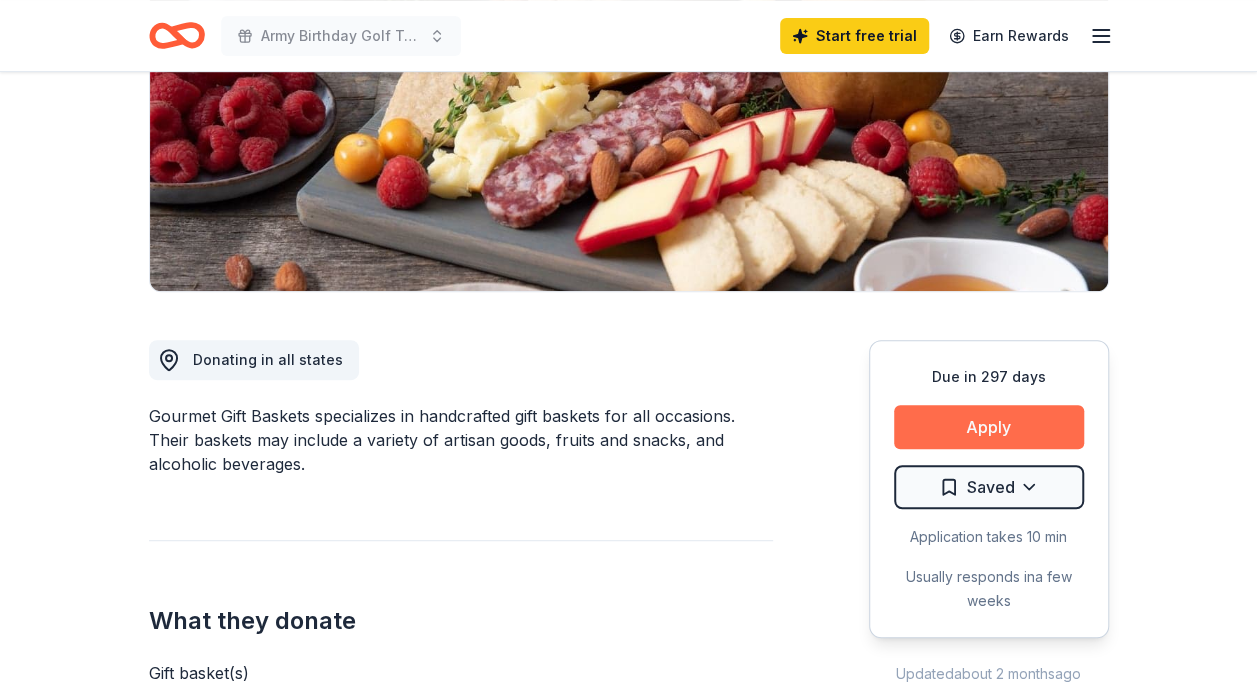 click on "Apply" at bounding box center (989, 427) 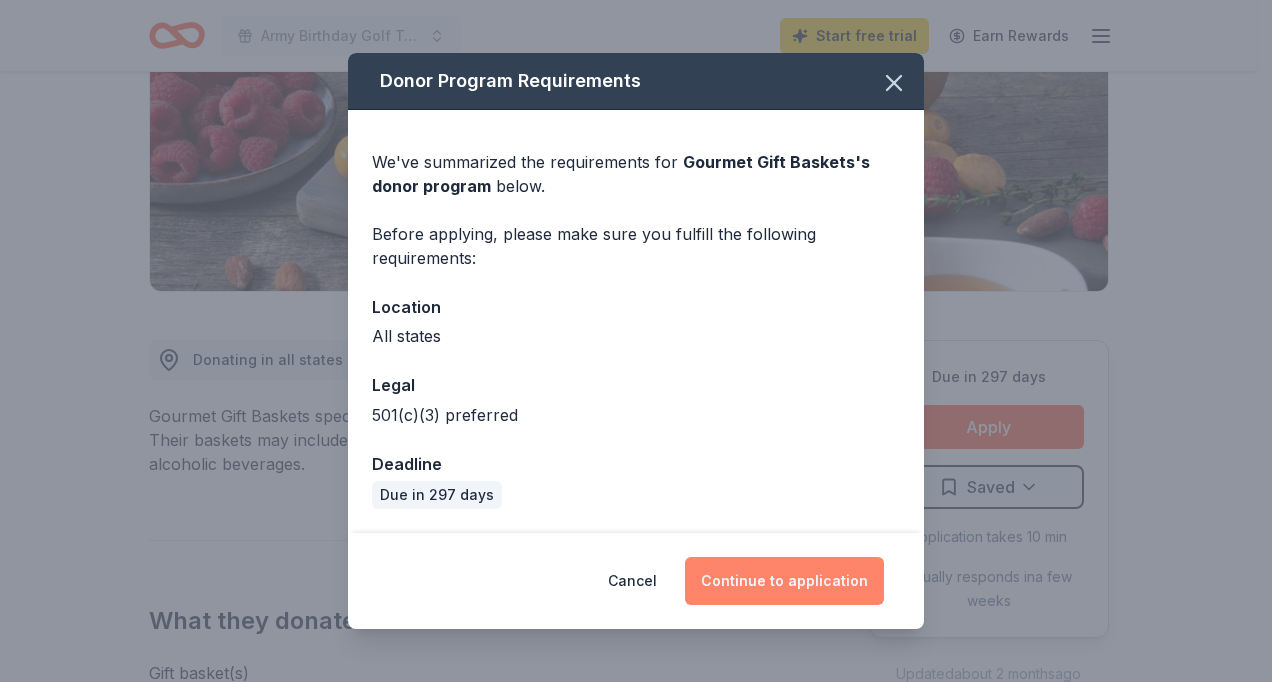 click on "Continue to application" at bounding box center [784, 581] 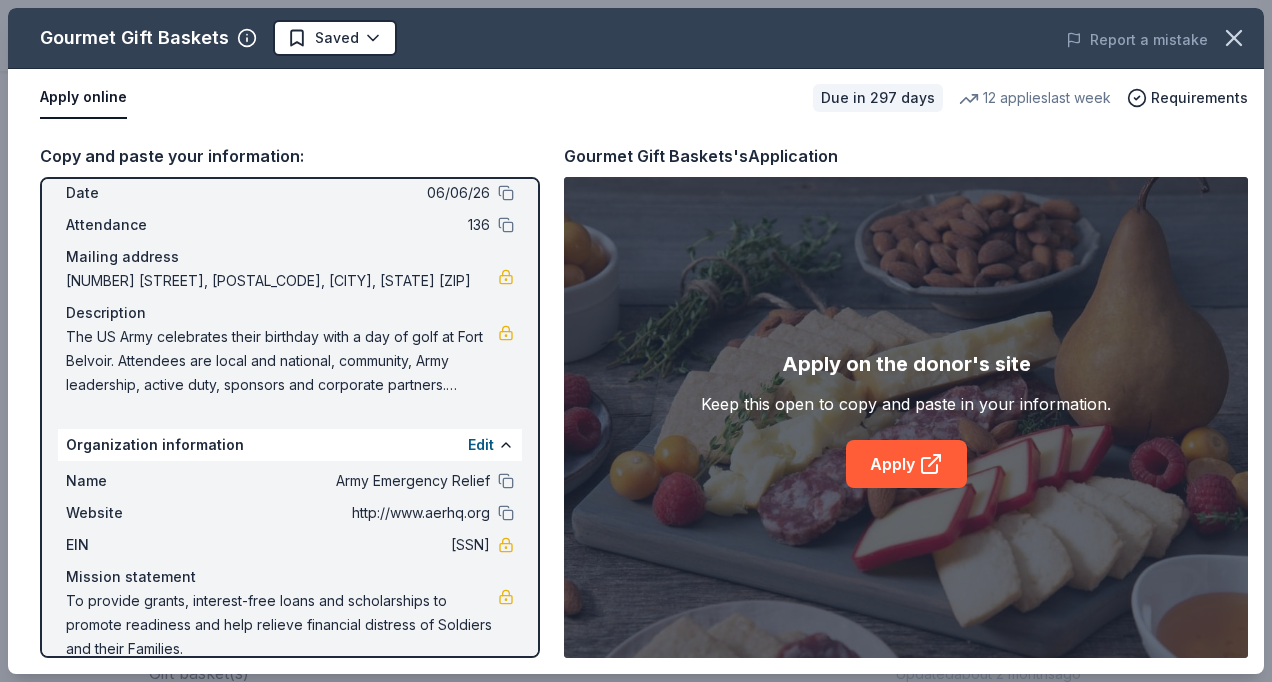 scroll, scrollTop: 115, scrollLeft: 0, axis: vertical 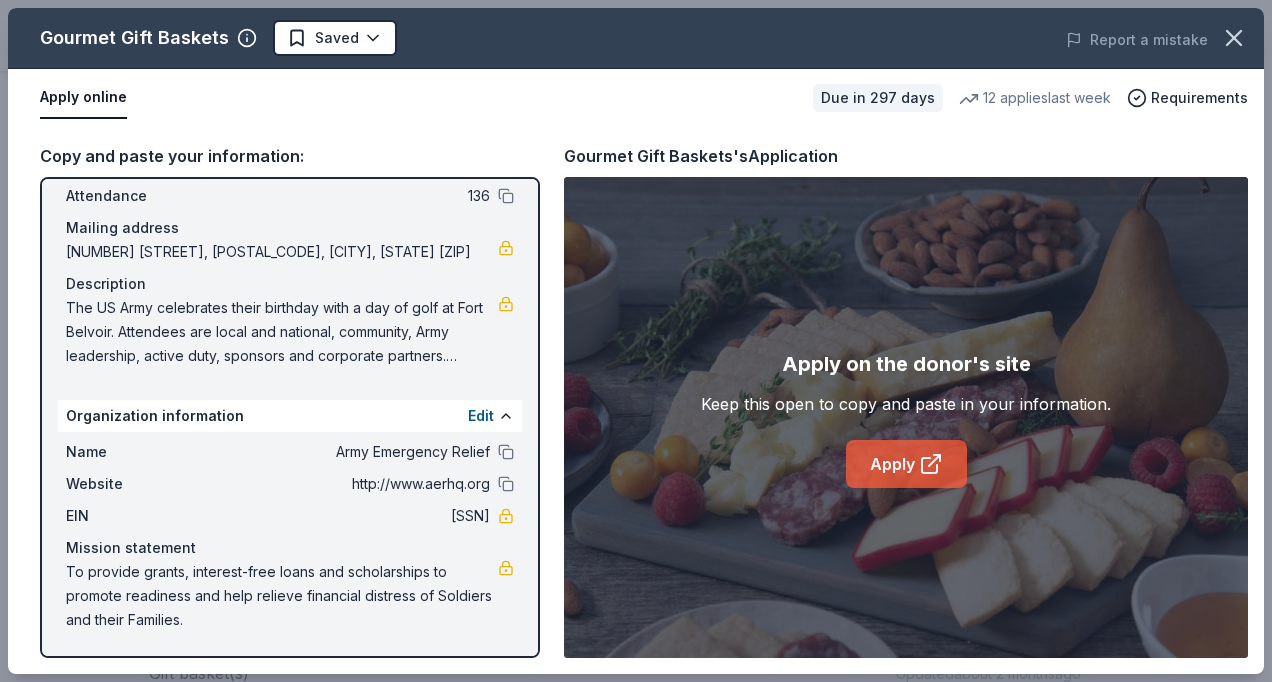 click on "Apply" at bounding box center [906, 464] 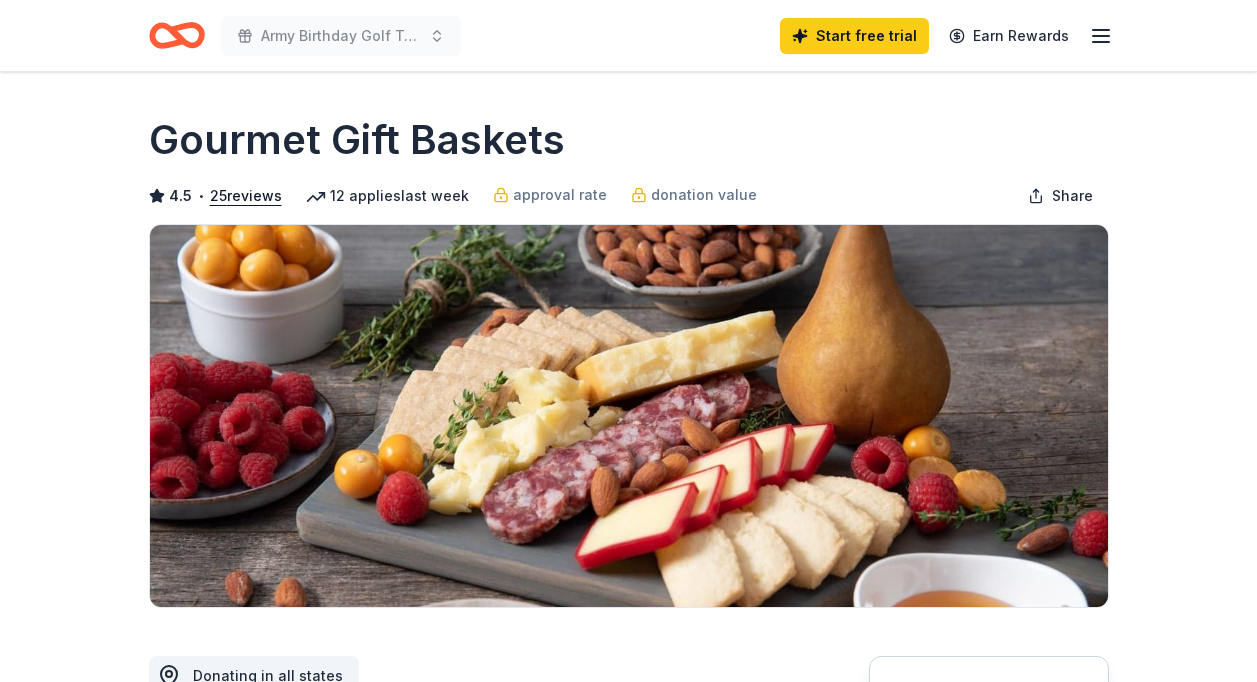 scroll, scrollTop: 0, scrollLeft: 0, axis: both 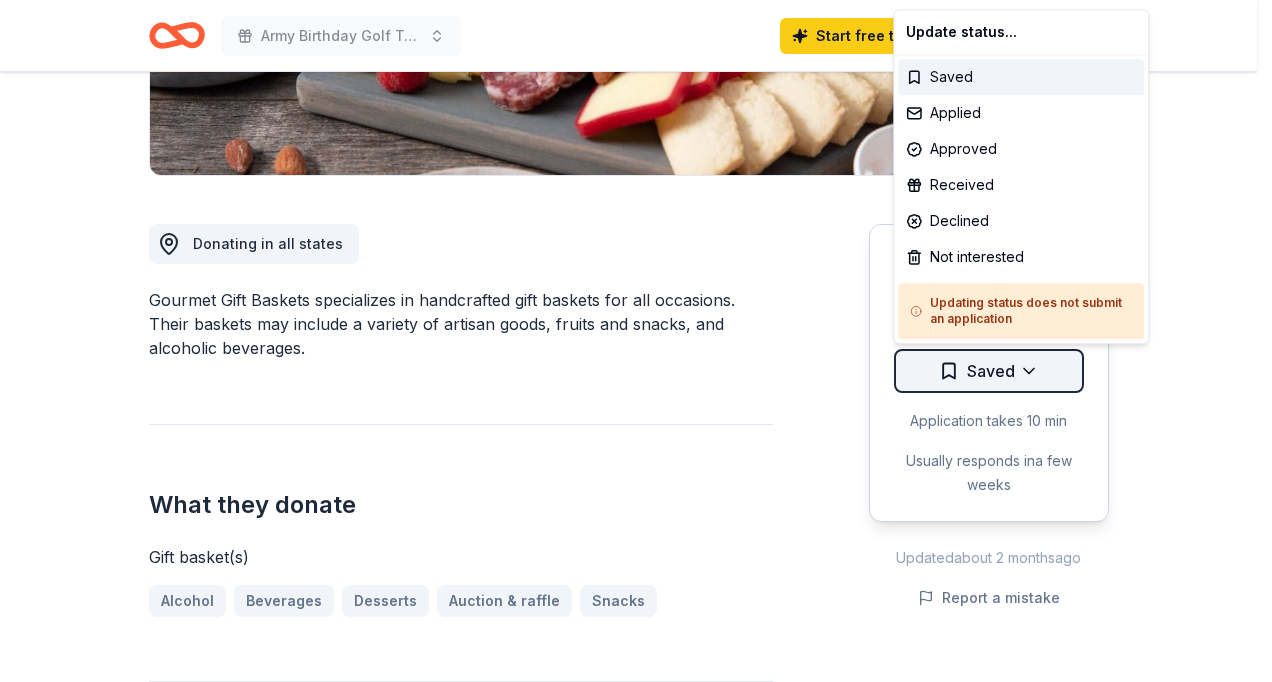 click on "Army Birthday Golf Tournament Start free  trial Earn Rewards Due in [DAYS] days Share Gourmet Gift Baskets 4.5 • 25  reviews 12   applies  last week approval rate donation value Share Donating in all [STATE] Gourmet Gift Baskets specializes in handcrafted gift baskets for all occasions. Their baskets may include a variety of artisan goods, fruits and snacks, and alcoholic beverages. What they donate Gift basket(s) Alcohol Beverages Desserts Auction & raffle Snacks Who they donate to  Preferred 501(c)(3) preferred Due in [DAYS] days Apply Saved Application takes 10 min Usually responds in  a few weeks Updated  about 2 months  ago Report a mistake approval rate 20 % approved 30 % declined 50 % no response donation value (average) 20% 70% 0% 10% $xx - $xx $xx - $xx $xx - $xx $xx - $xx Start free Pro trial to view approval rates and average donation values 4.5 • 25  reviews See all  25  reviews The Confidence Campaign [MONTH] [YEAR] • Approved Mater Dei Catholic School [MONTH] [YEAR] • Approved [MONTH] [YEAR] • Approved •" at bounding box center (636, -91) 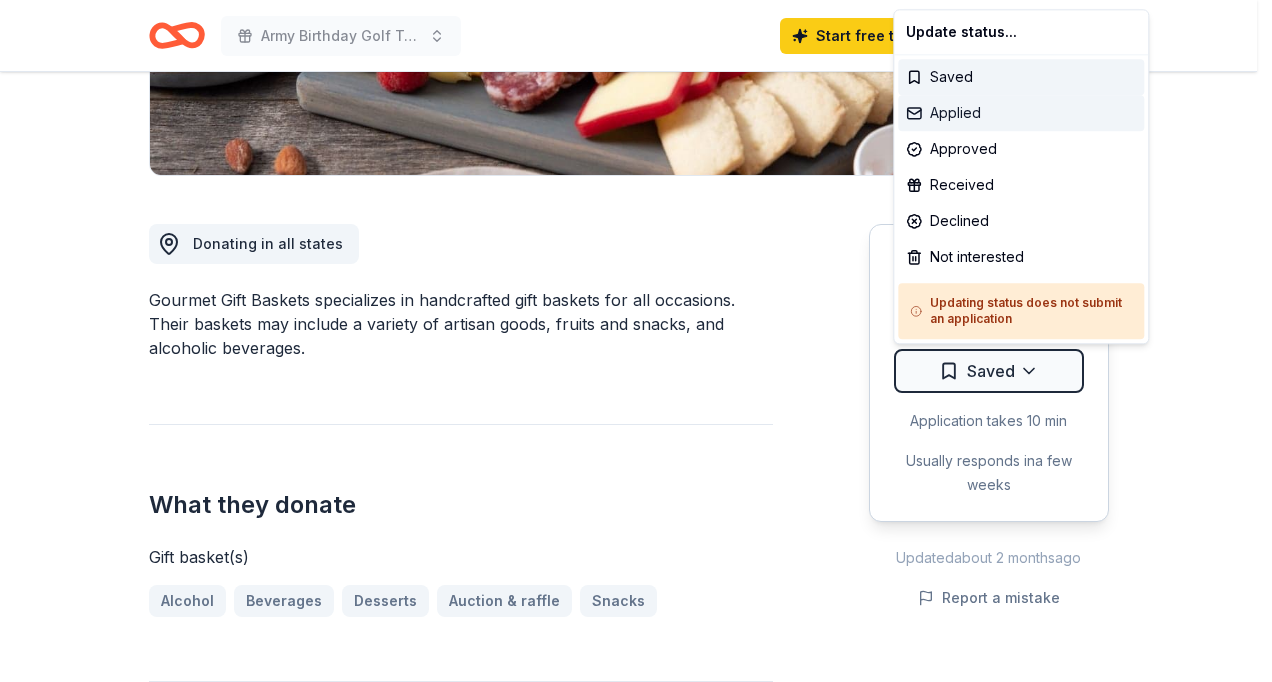 click on "Applied" at bounding box center [1021, 113] 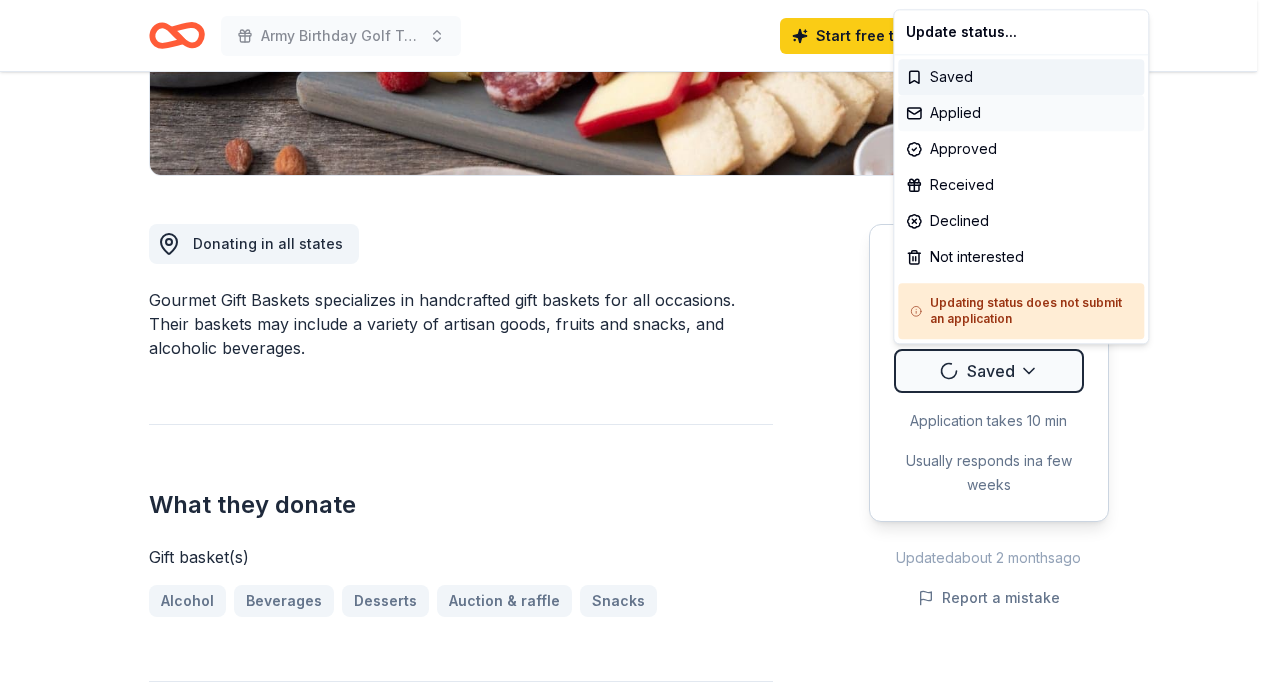 scroll, scrollTop: 0, scrollLeft: 0, axis: both 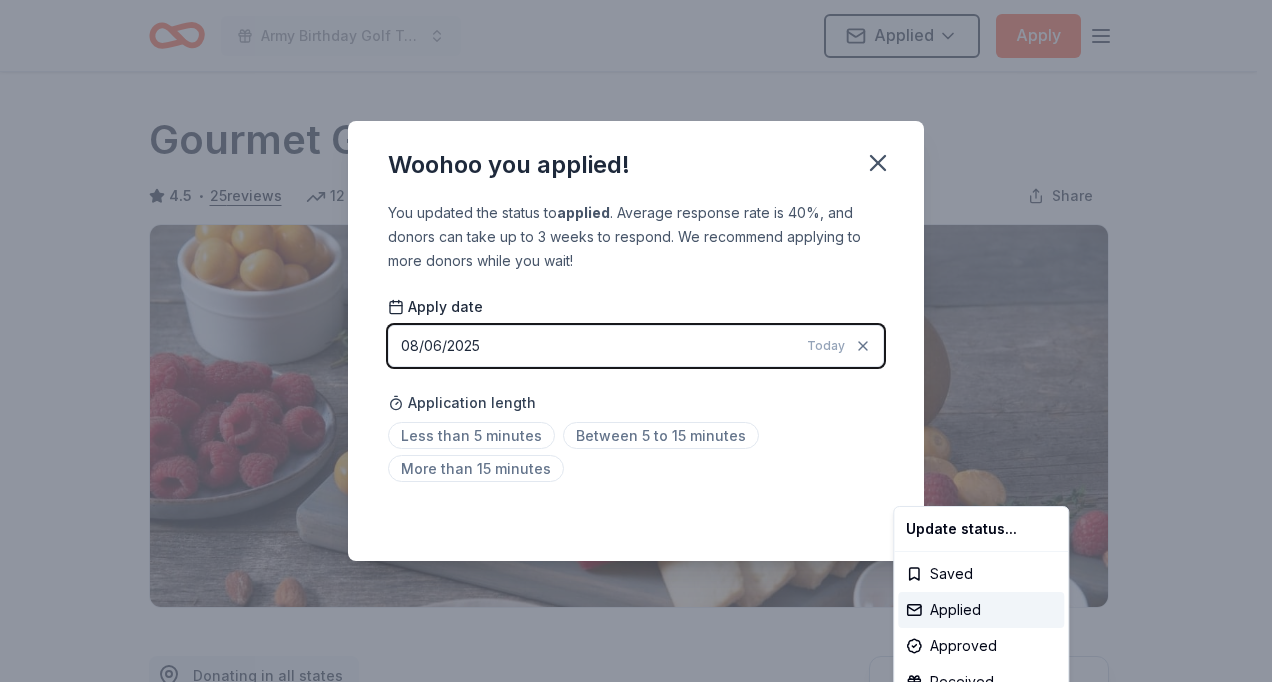 click on "Army Birthday Golf Tournament Applied Apply Due in [DAYS] days Share Gourmet Gift Baskets 4.5 • 25  reviews 12   applies  last week approval rate donation value Share Donating in all [STATE] Gourmet Gift Baskets specializes in handcrafted gift baskets for all occasions. Their baskets may include a variety of artisan goods, fruits and snacks, and alcoholic beverages. What they donate Gift basket(s) Alcohol Beverages Desserts Auction & raffle Snacks Who they donate to  Preferred 501(c)(3) preferred Due in [DAYS] days Apply Applied Application takes 10 min Usually responds in  a few weeks Updated  about 2 months  ago Report a mistake approval rate 20 % approved 30 % declined 50 % no response donation value (average) 20% 70% 0% 10% $xx - $xx $xx - $xx $xx - $xx $xx - $xx Start free Pro trial to view approval rates and average donation values 4.5 • 25  reviews See all  25  reviews The Confidence Campaign [MONTH] [YEAR] • Approved The process was easy and they were very generous. Great company to work with! [MONTH] [YEAR] •" at bounding box center [636, 341] 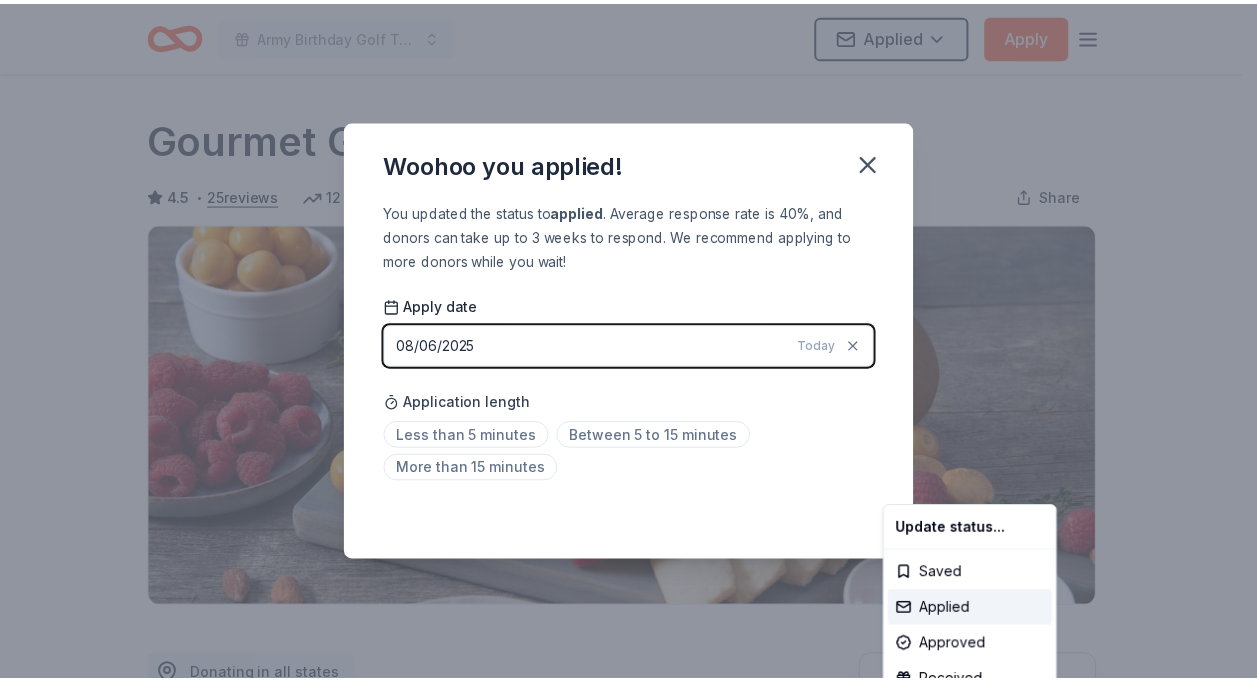 scroll, scrollTop: 461, scrollLeft: 0, axis: vertical 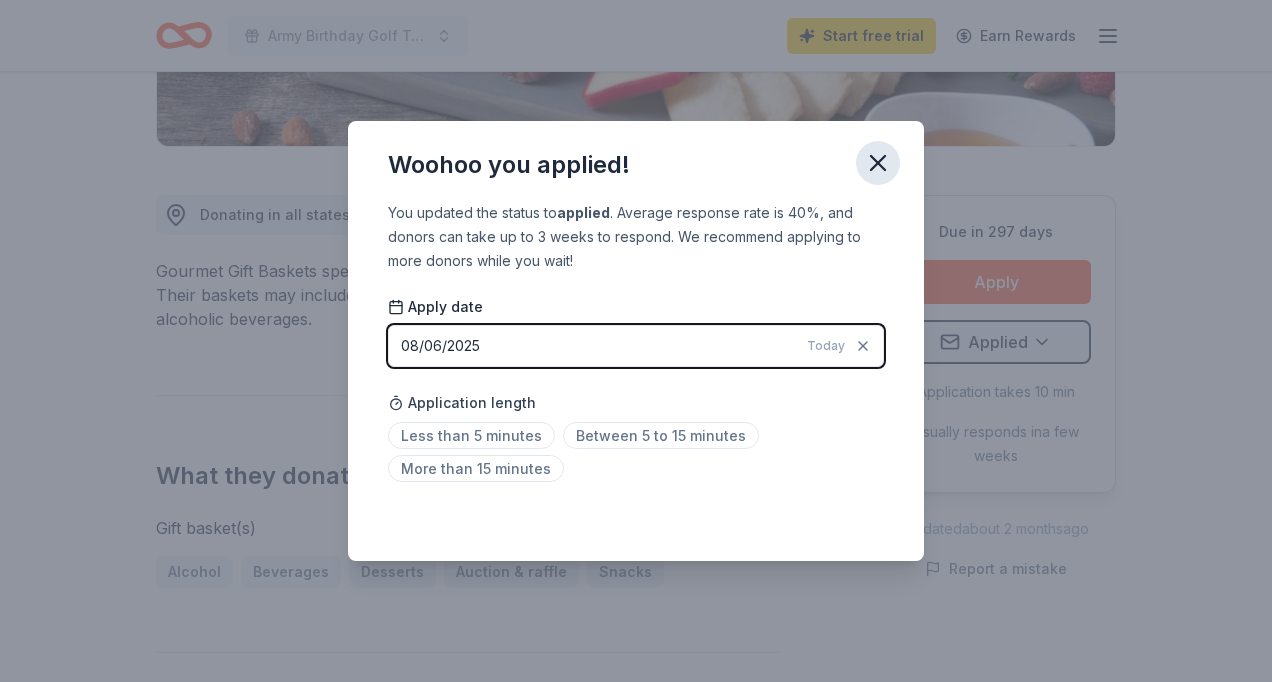 click 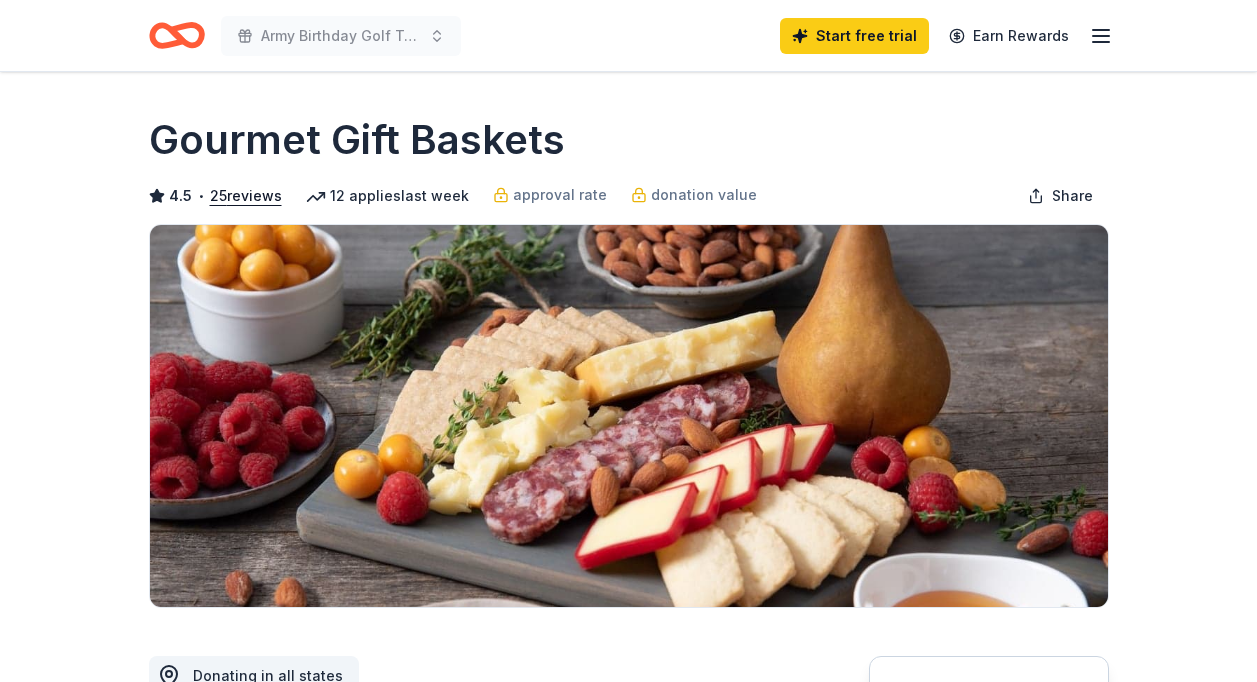 scroll, scrollTop: 0, scrollLeft: 0, axis: both 